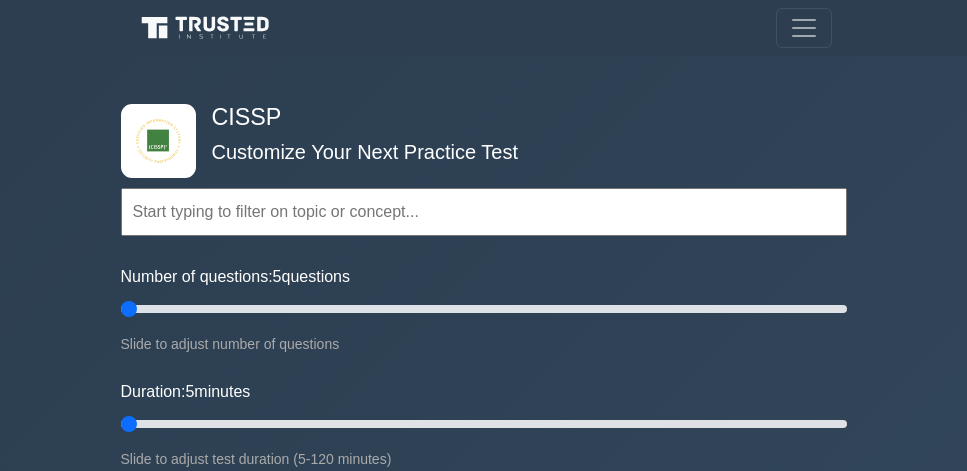scroll, scrollTop: 171, scrollLeft: 0, axis: vertical 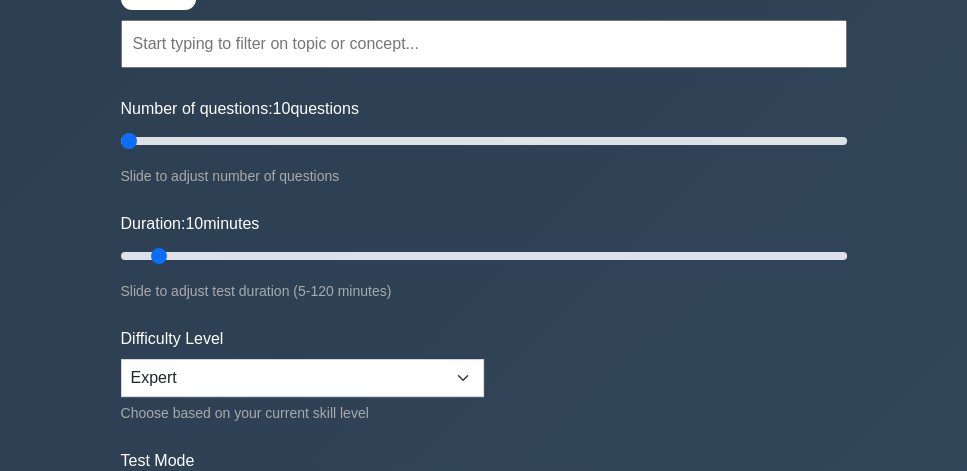 drag, startPoint x: 145, startPoint y: 140, endPoint x: 73, endPoint y: 141, distance: 72.00694 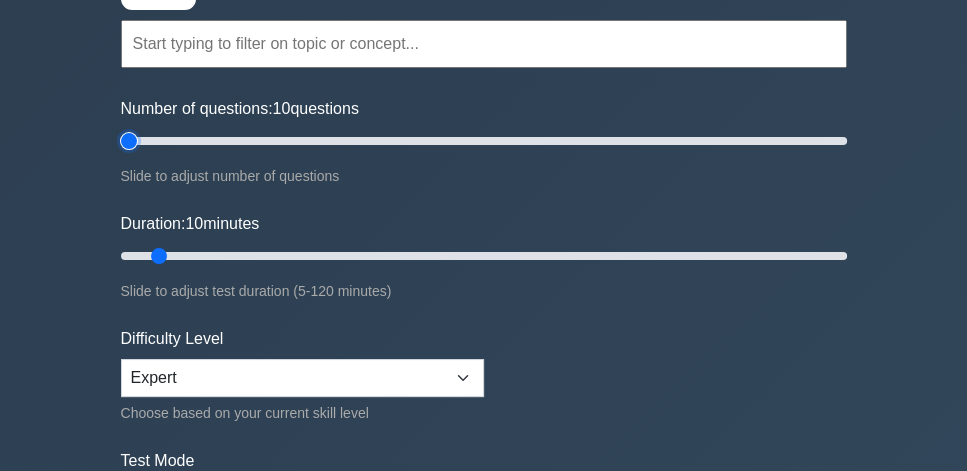 type on "5" 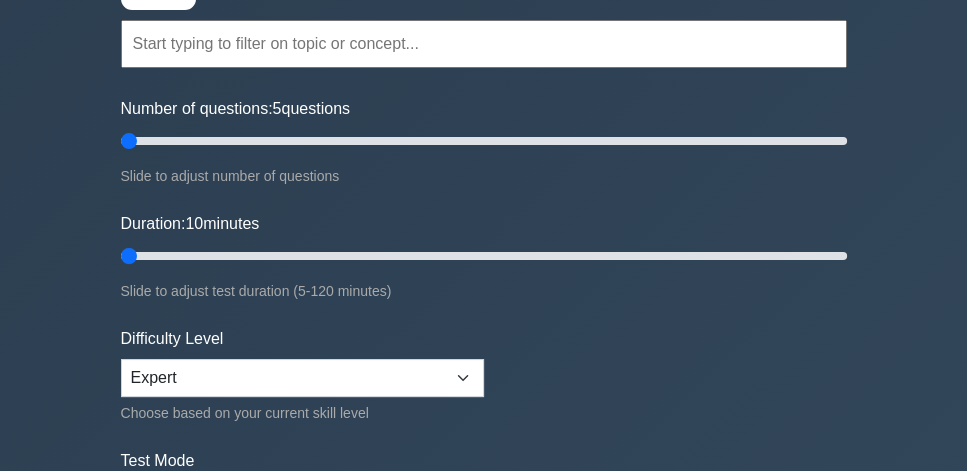 drag, startPoint x: 161, startPoint y: 252, endPoint x: 19, endPoint y: 252, distance: 142 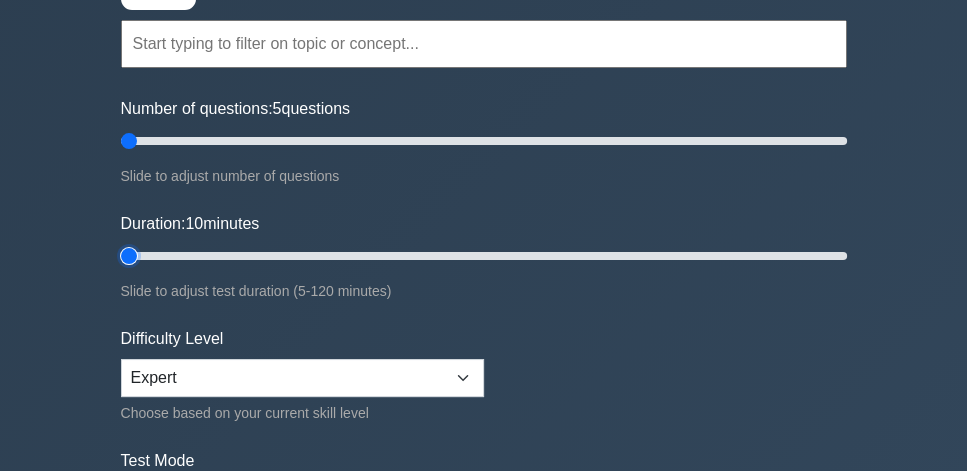 type on "5" 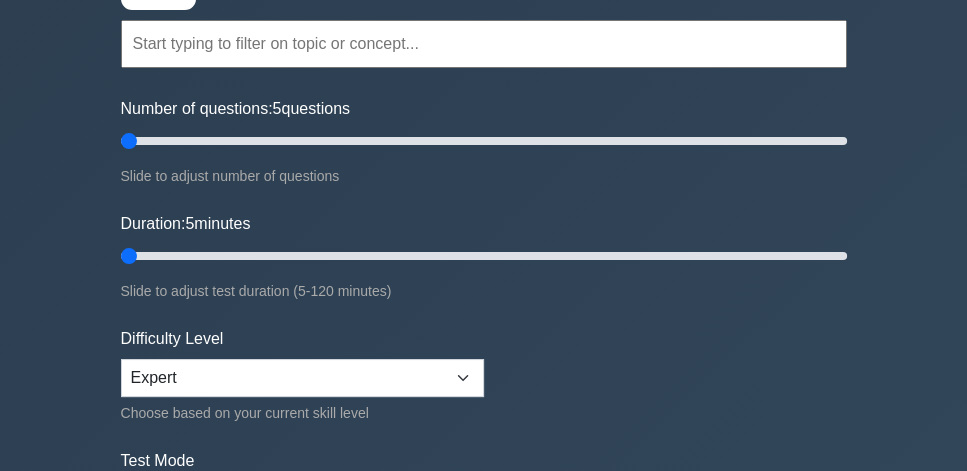 click on "CISSP
Customize Your Next Practice Test
Topics
Security and Risk Management
Asset Security
Security Architecture and Engineering
Communication and Network Security
Software Development Security
Security Assessment and Testing
Identity and Access Management" at bounding box center [483, 497] 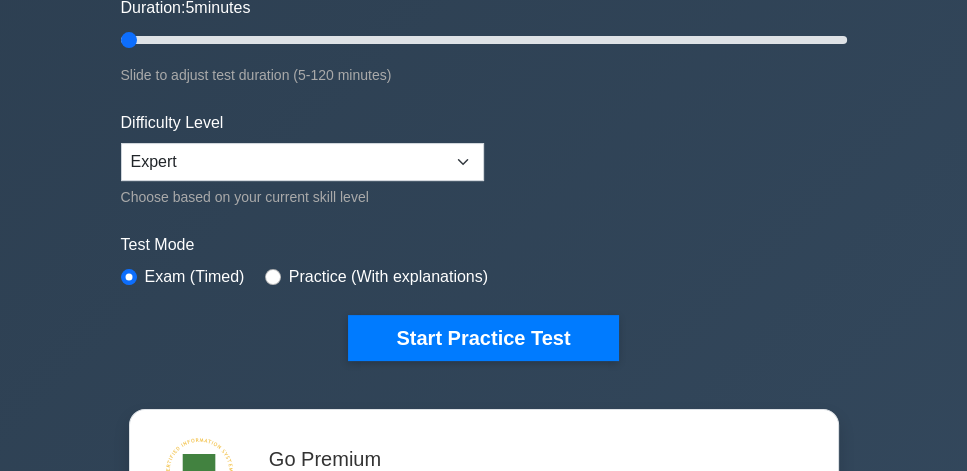 scroll, scrollTop: 397, scrollLeft: 0, axis: vertical 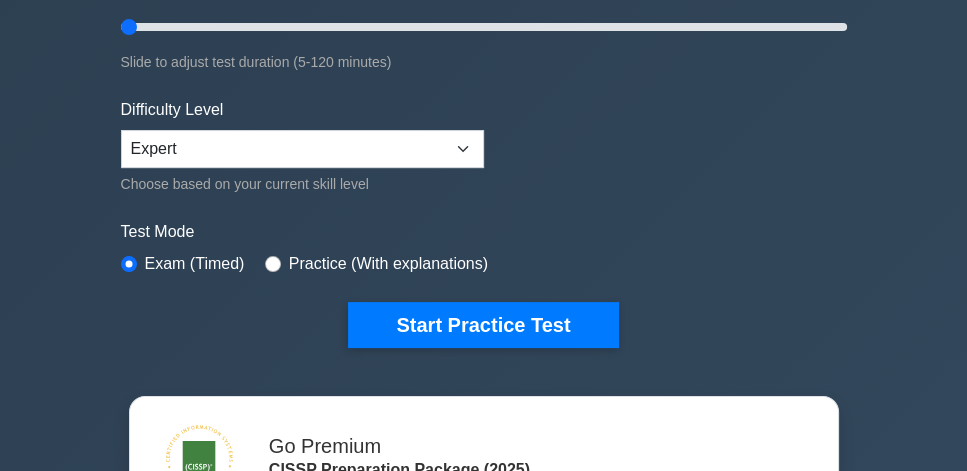 click on "CISSP
Customize Your Next Practice Test
Topics
Security and Risk Management
Asset Security
Security Architecture and Engineering
Communication and Network Security
Software Development Security
Security Assessment and Testing
Identity and Access Management" at bounding box center (483, 268) 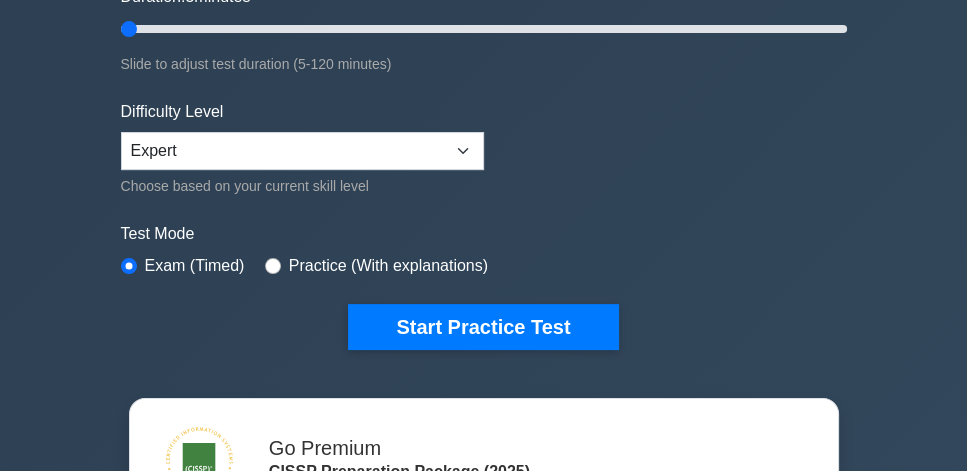scroll, scrollTop: 454, scrollLeft: 0, axis: vertical 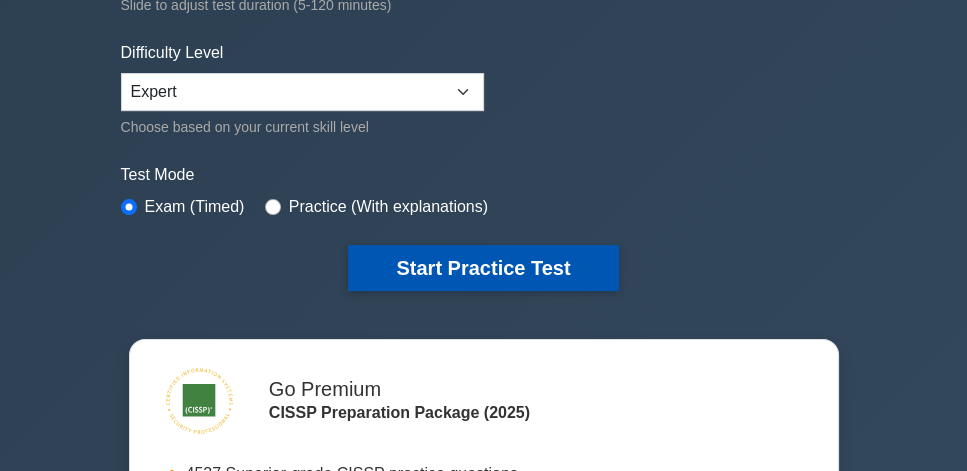click on "Start Practice Test" at bounding box center (483, 268) 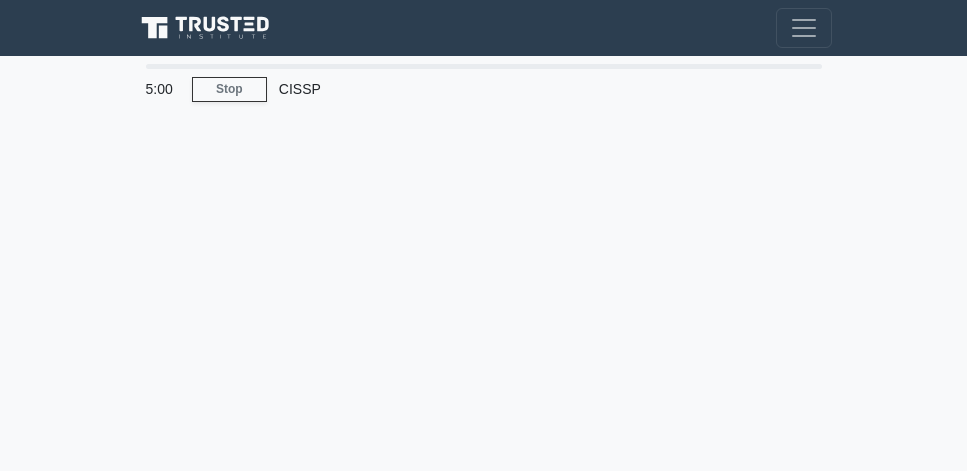scroll, scrollTop: 0, scrollLeft: 0, axis: both 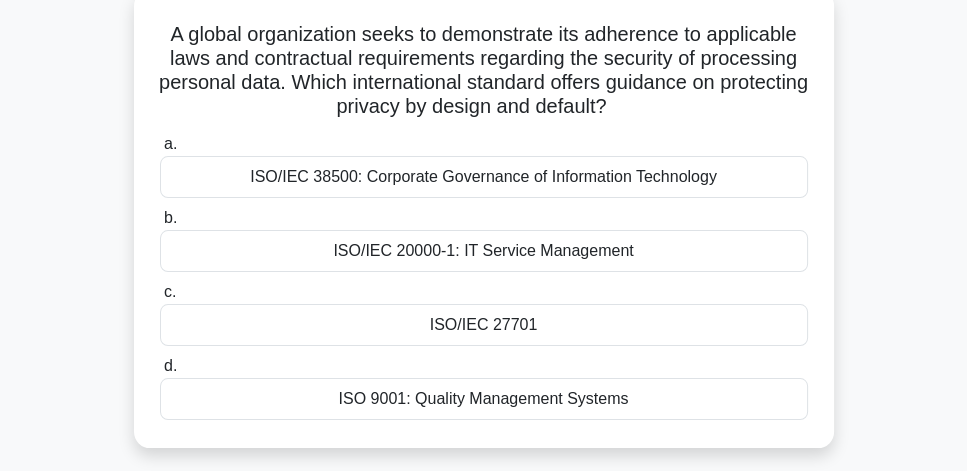 click on "ISO/IEC 27701" at bounding box center (484, 325) 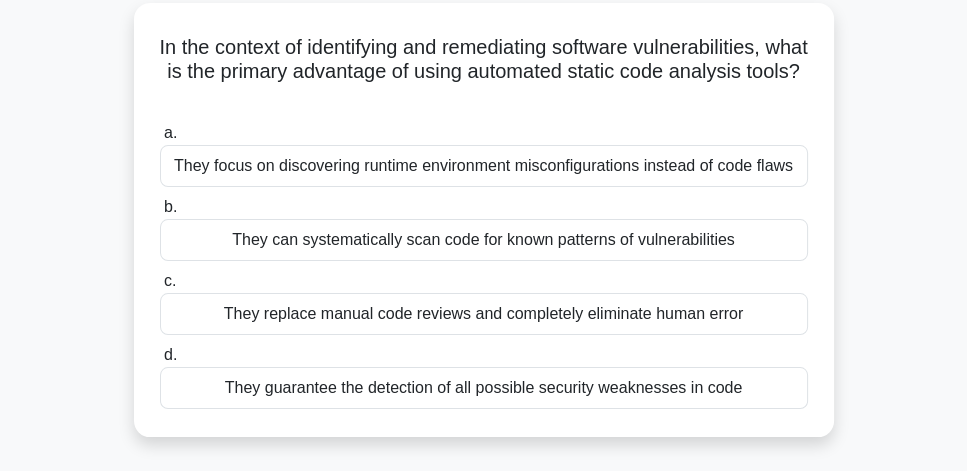 scroll, scrollTop: 114, scrollLeft: 0, axis: vertical 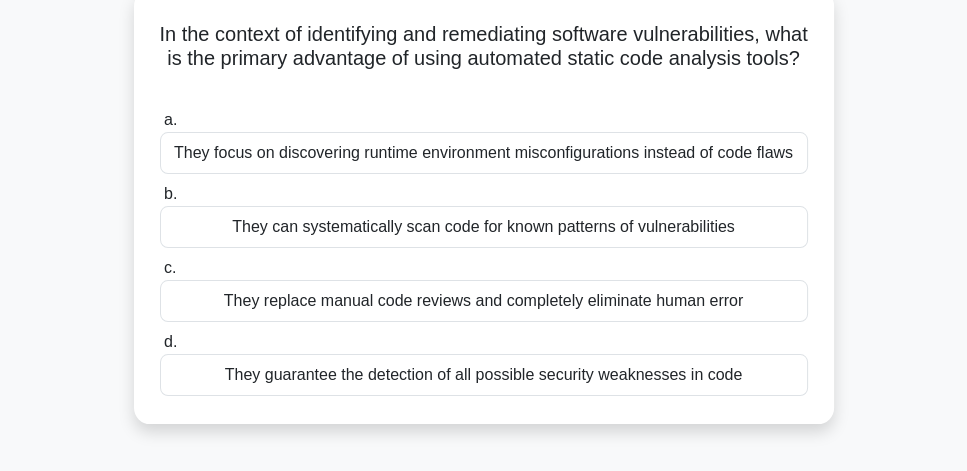 click on "They can systematically scan code for known patterns of vulnerabilities" at bounding box center [484, 227] 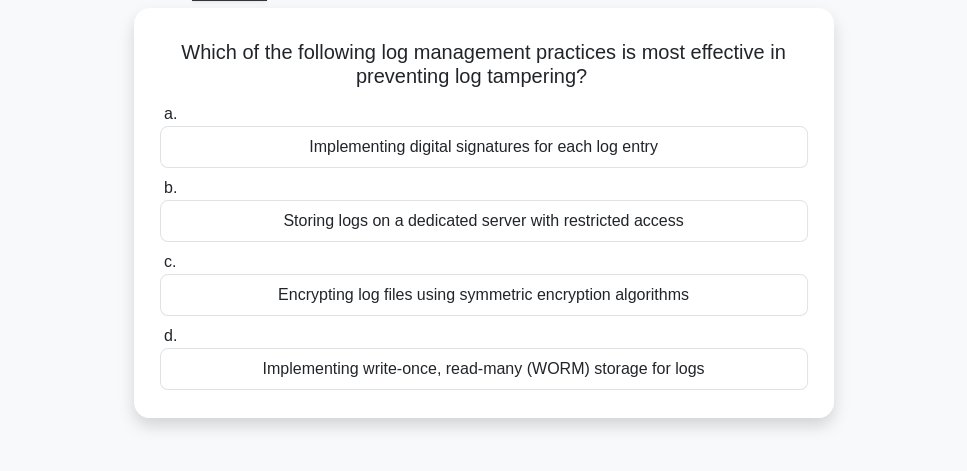 scroll, scrollTop: 114, scrollLeft: 0, axis: vertical 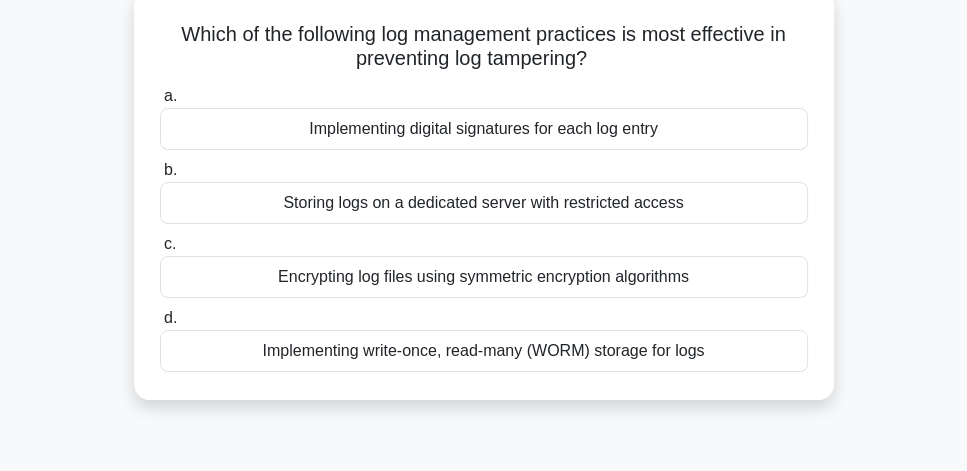 click on "Implementing write-once, read-many (WORM) storage for logs" at bounding box center [484, 351] 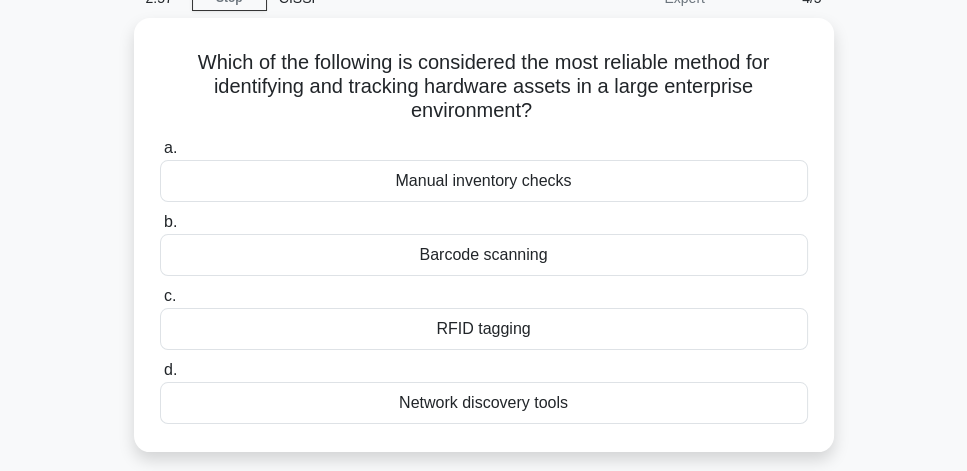 scroll, scrollTop: 114, scrollLeft: 0, axis: vertical 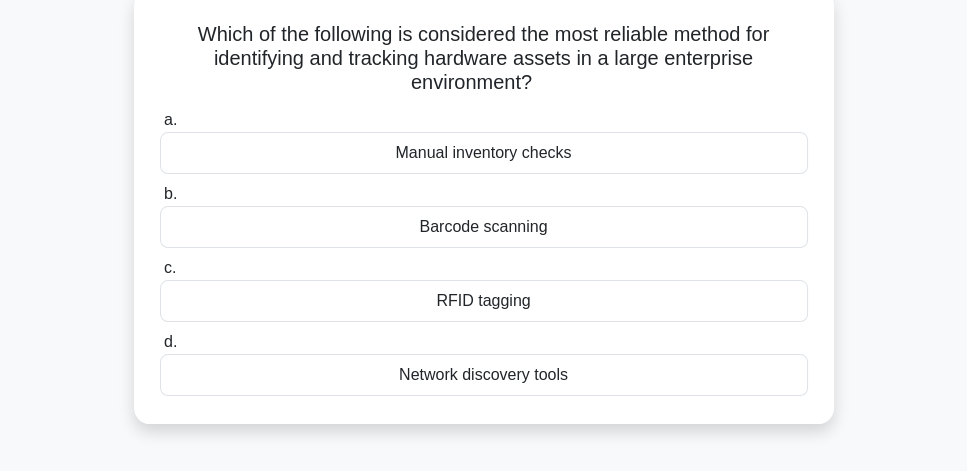 click on "Barcode scanning" at bounding box center (484, 227) 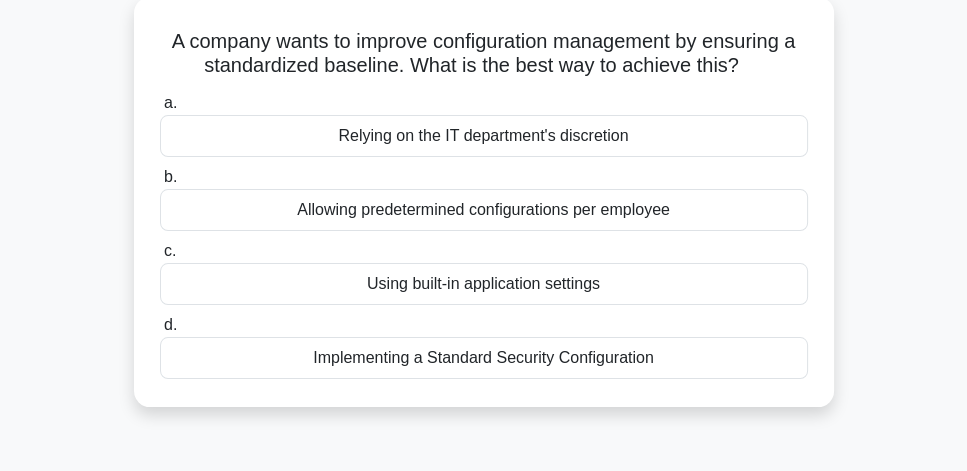 scroll, scrollTop: 114, scrollLeft: 0, axis: vertical 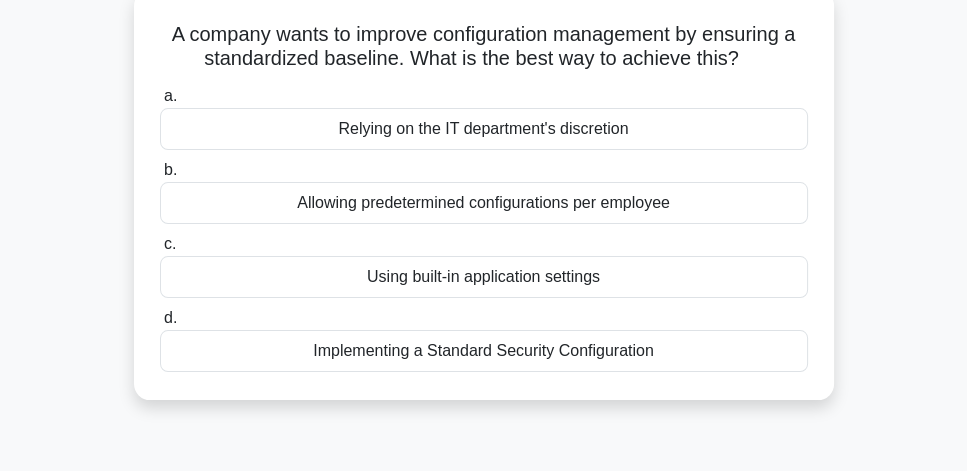 click on "Implementing a Standard Security Configuration" at bounding box center [484, 351] 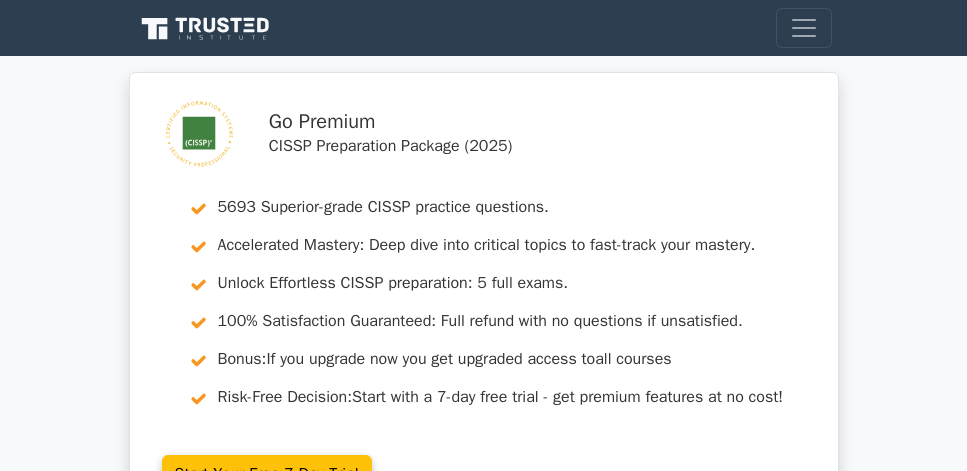 scroll, scrollTop: 89, scrollLeft: 0, axis: vertical 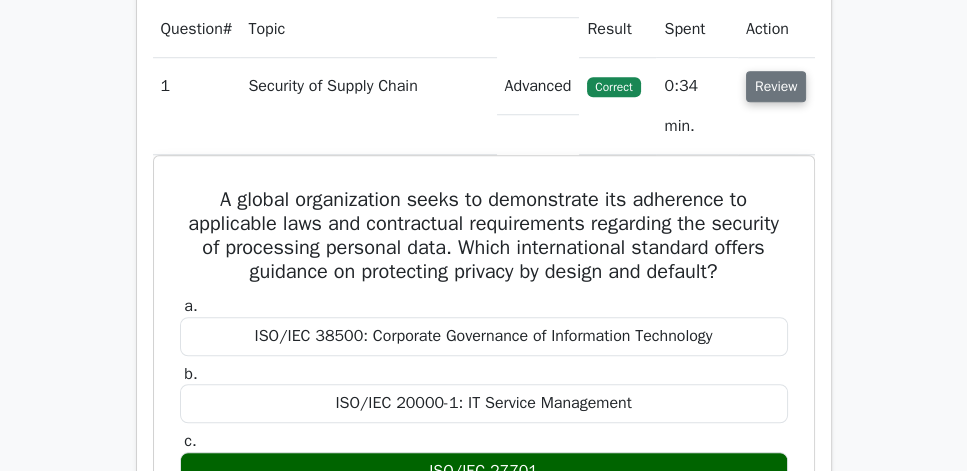 click on "Review" at bounding box center [776, 86] 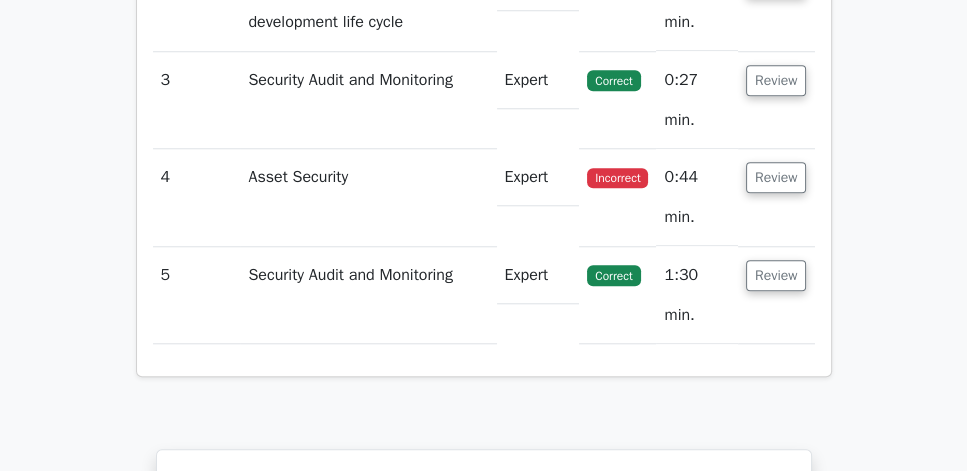 scroll, scrollTop: 1714, scrollLeft: 0, axis: vertical 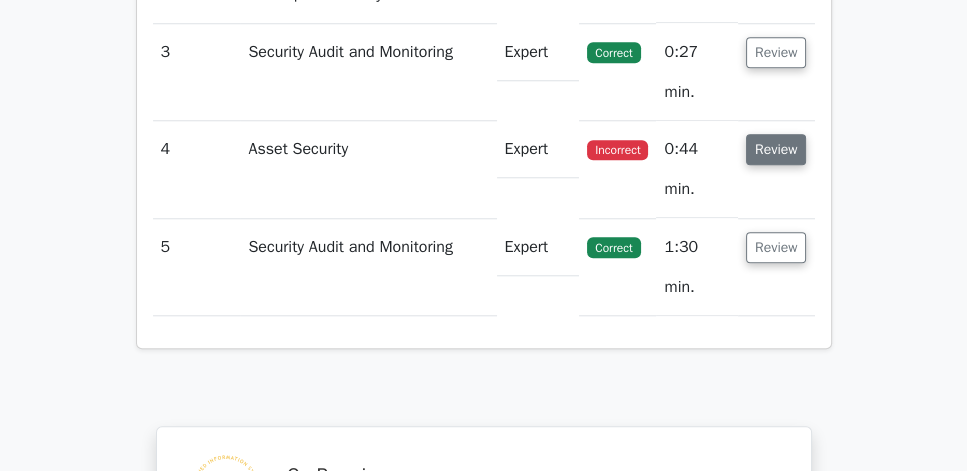 click on "Review" at bounding box center [776, 149] 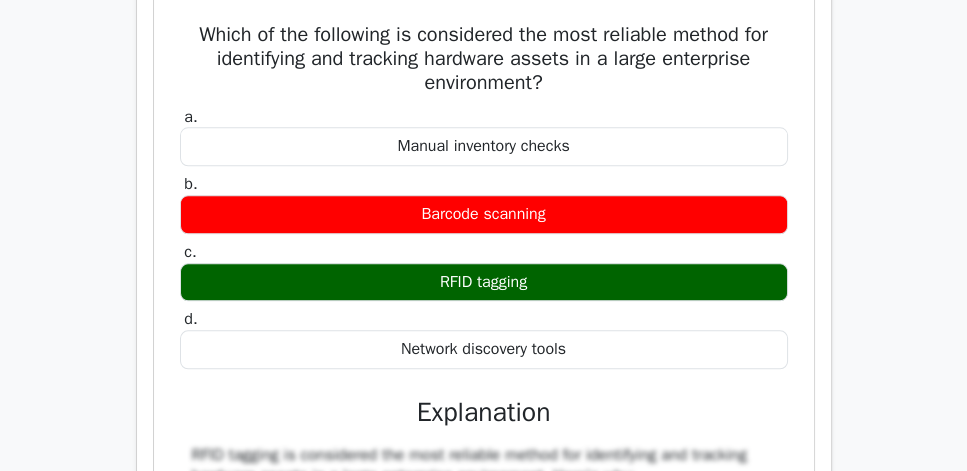 scroll, scrollTop: 1942, scrollLeft: 0, axis: vertical 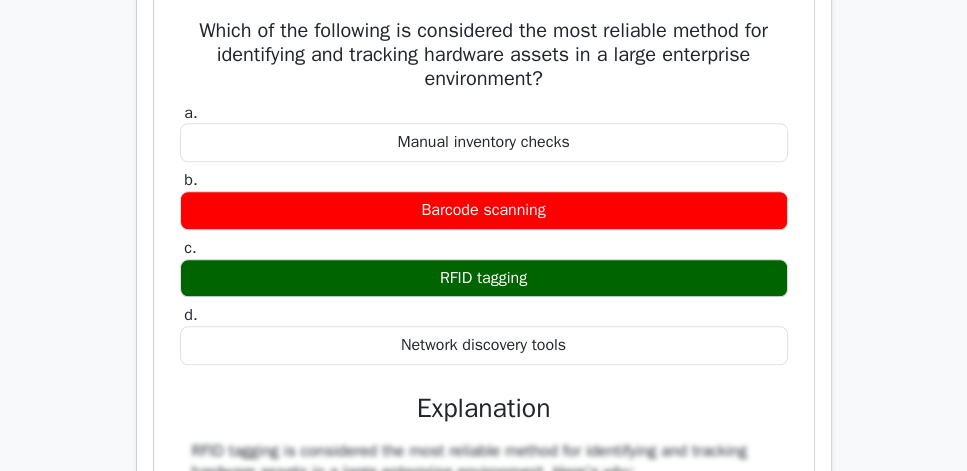 drag, startPoint x: 185, startPoint y: 48, endPoint x: 587, endPoint y: 352, distance: 504.00397 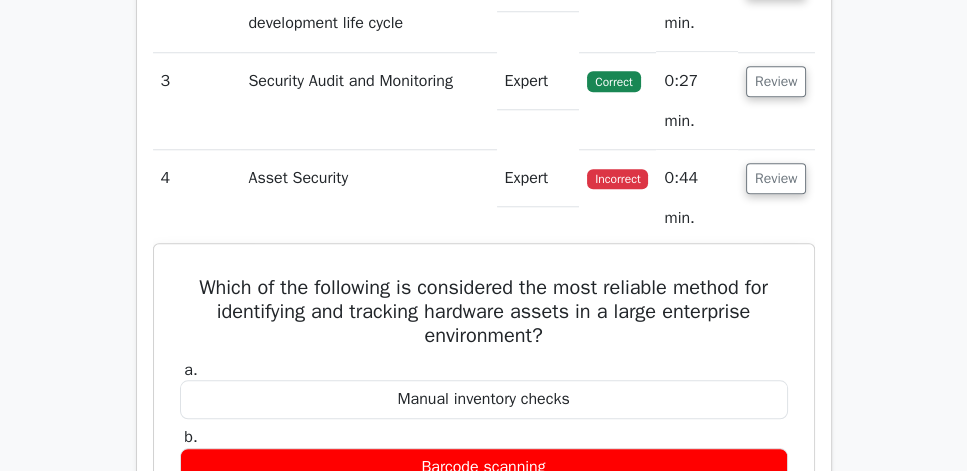 scroll, scrollTop: 1657, scrollLeft: 0, axis: vertical 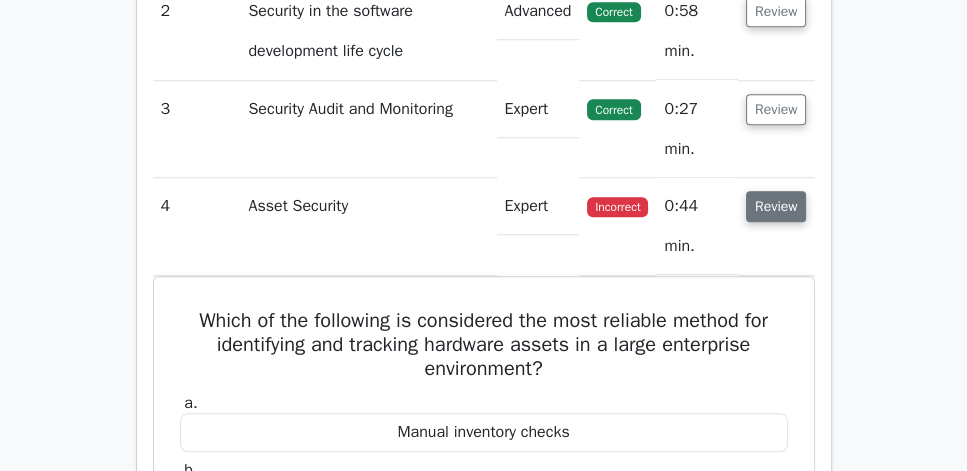 click on "Review" at bounding box center [776, 206] 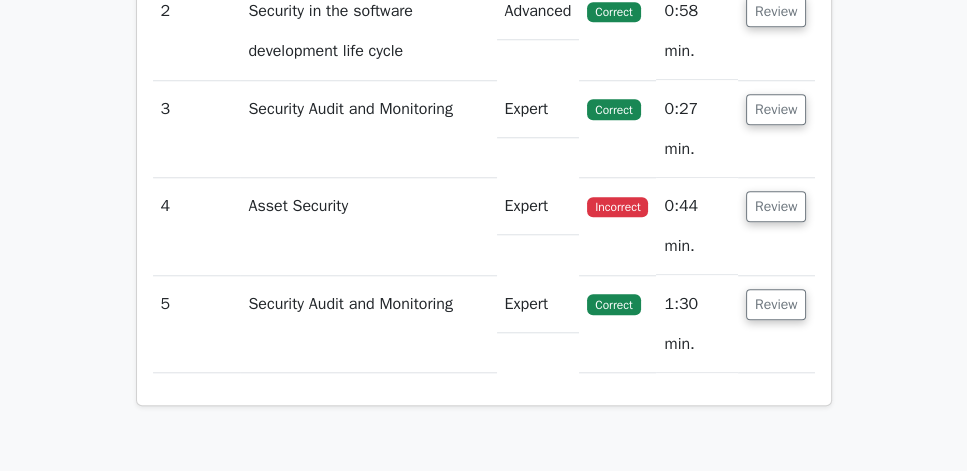 scroll, scrollTop: 1542, scrollLeft: 0, axis: vertical 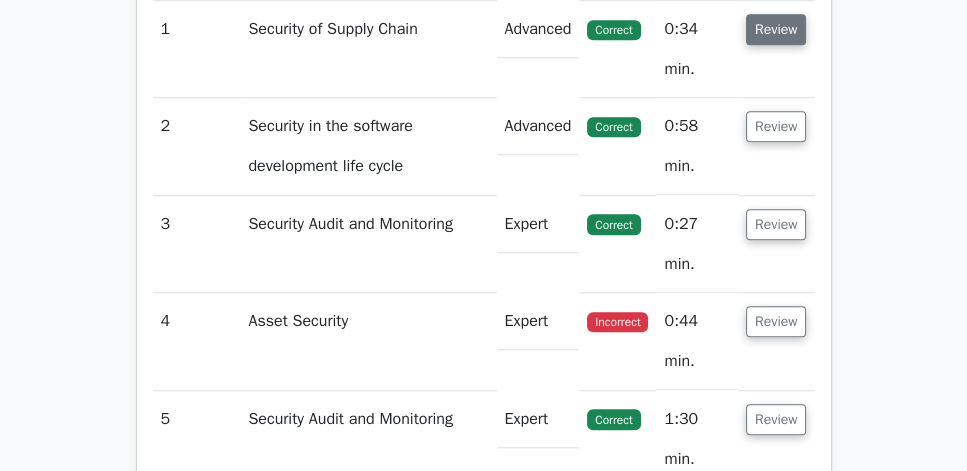 click on "Review" at bounding box center [776, 29] 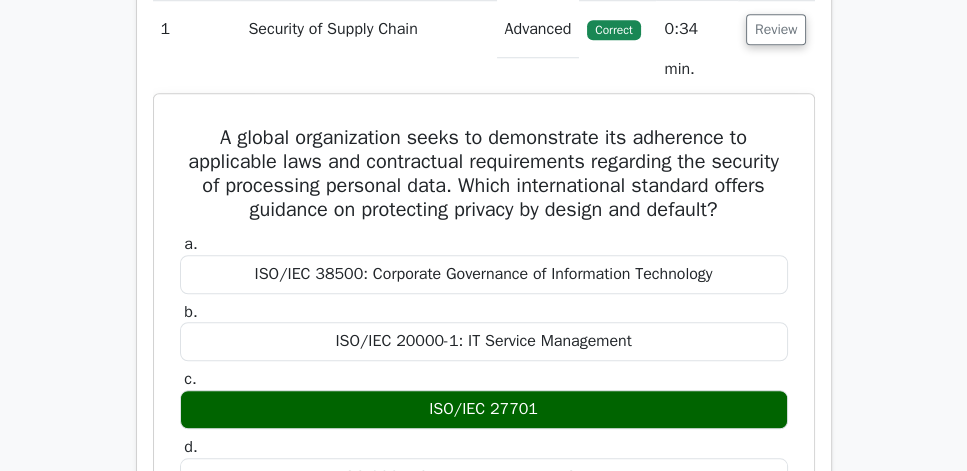 drag, startPoint x: 177, startPoint y: 152, endPoint x: 657, endPoint y: 449, distance: 564.4546 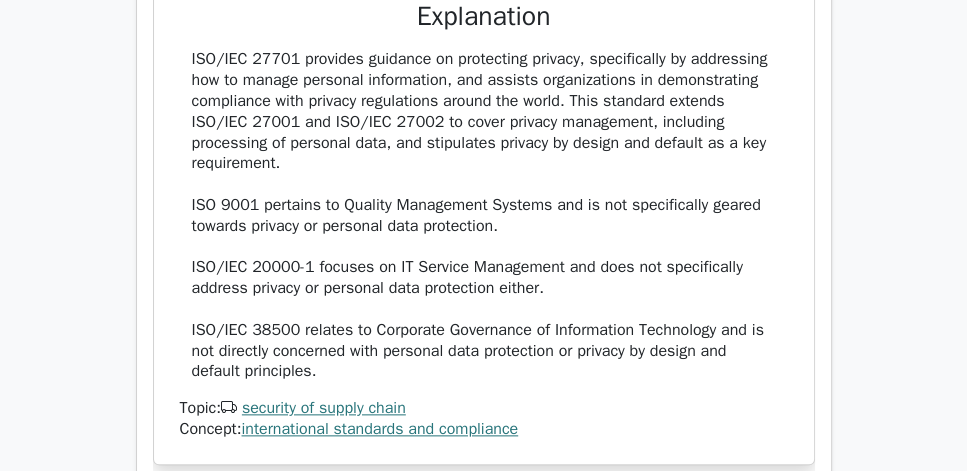 scroll, scrollTop: 2114, scrollLeft: 0, axis: vertical 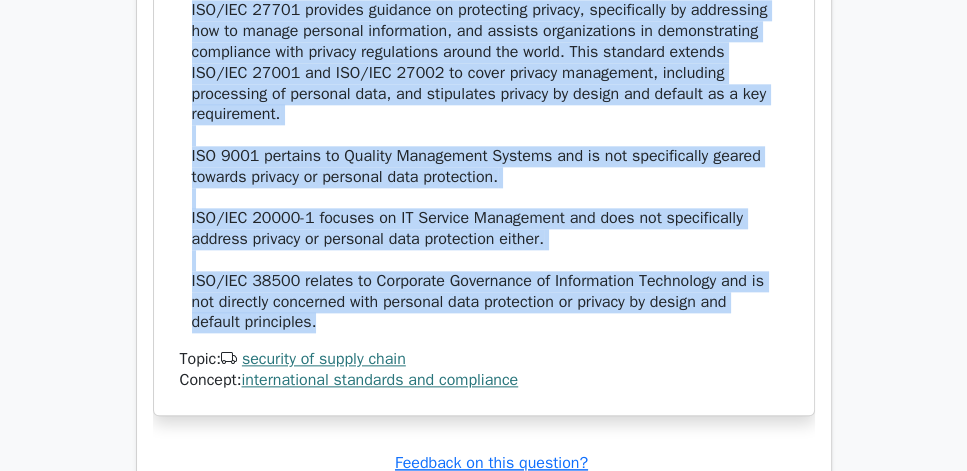 click on "ISO/IEC 27701 provides guidance on protecting privacy, specifically by addressing how to manage personal information, and assists organizations in demonstrating compliance with privacy regulations around the world. This standard extends ISO/IEC 27001 and ISO/IEC 27002 to cover privacy management, including processing of personal data, and stipulates privacy by design and default as a key requirement. ISO 9001 pertains to Quality Management Systems and is not specifically geared towards privacy or personal data protection. ISO/IEC 20000-1 focuses on IT Service Management and does not specifically address privacy or personal data protection either. ISO/IEC 38500 relates to Corporate Governance of Information Technology and is not directly concerned with personal data protection or privacy by design and default principles." at bounding box center (484, 166) 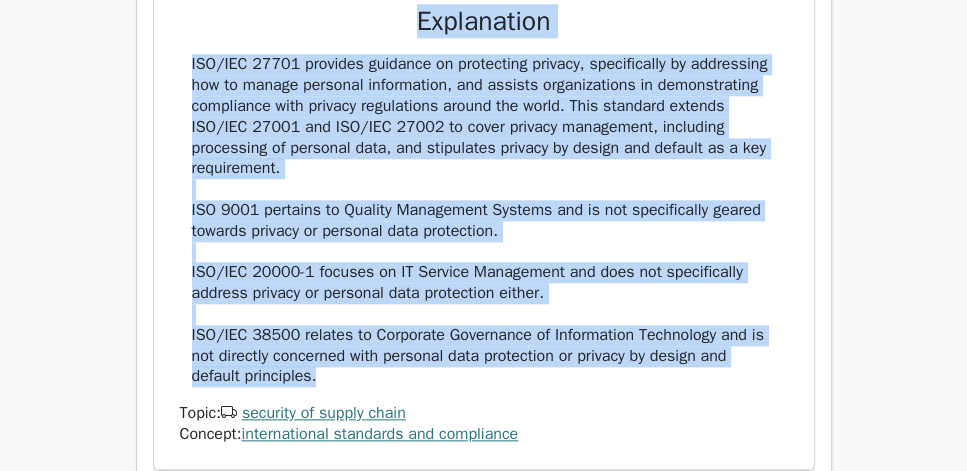 scroll, scrollTop: 2057, scrollLeft: 0, axis: vertical 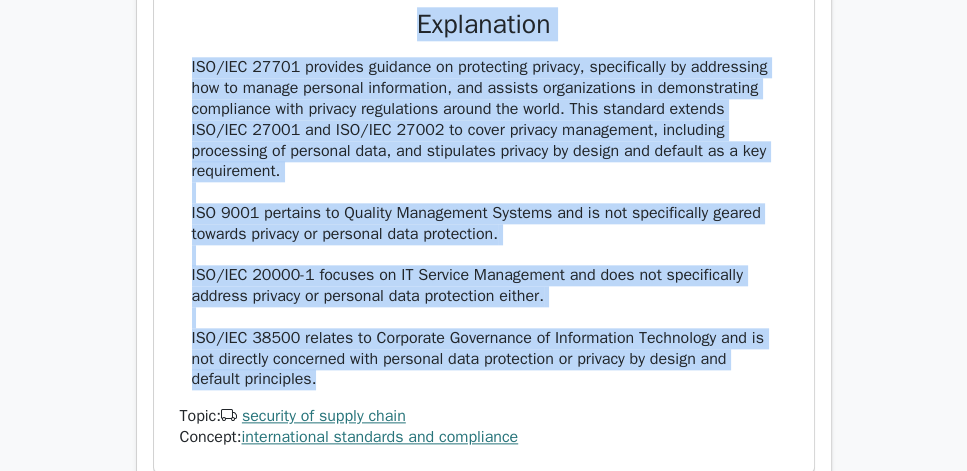 copy on "A global organization seeks to demonstrate its adherence to applicable laws and contractual requirements regarding the security of processing personal data. Which international standard offers guidance on protecting privacy by design and default?
a.
ISO/IEC 38500: Corporate Governance of Information Technology
b.
ISO/IEC 20000-1: IT Service Management
c.
ISO/IEC 27701
d.
ISO 9001: Quality Management Systems
Explanation
ISO/IEC 27701 provides guidance on protecting privacy, specifically by addressing how to manage personal information, and assists organizations in demonstrating compliance with privacy regulations around the world. This standard extends ISO/IEC 27001 and ISO/IEC 27002 to cover privacy manage..." 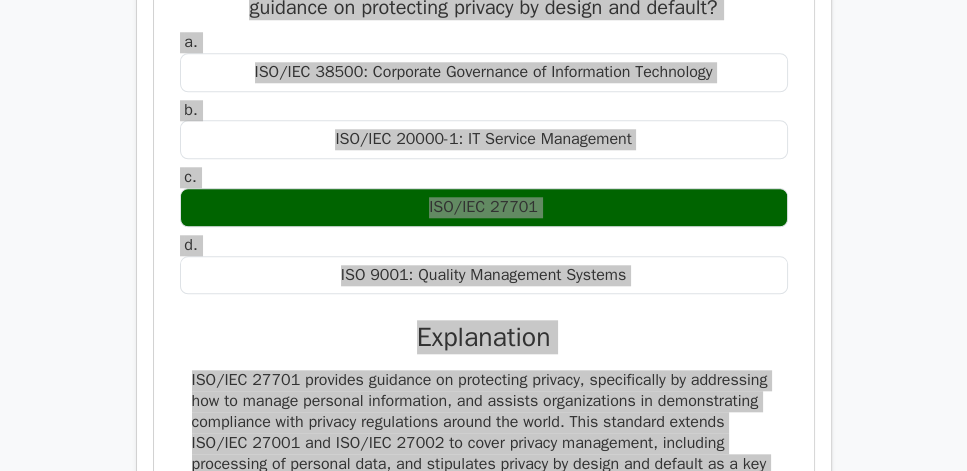 scroll, scrollTop: 1771, scrollLeft: 0, axis: vertical 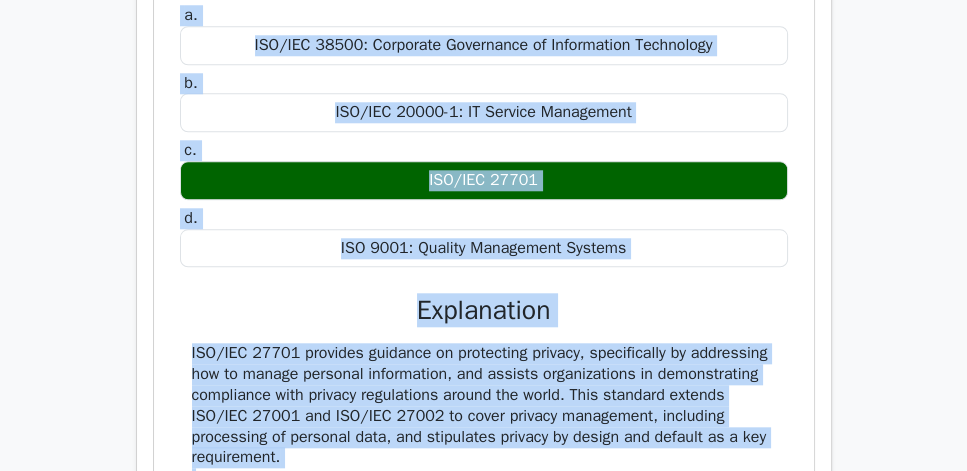 click on "A global organization seeks to demonstrate its adherence to applicable laws and contractual requirements regarding the security of processing personal data. Which international standard offers guidance on protecting privacy by design and default?
a.
ISO/IEC 38500: Corporate Governance of Information Technology
b.
c. d." at bounding box center [484, 311] 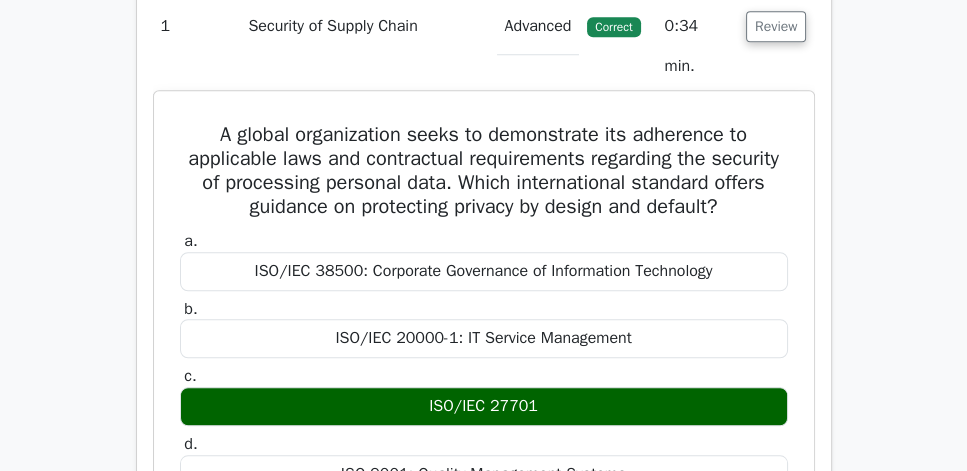 scroll, scrollTop: 1542, scrollLeft: 0, axis: vertical 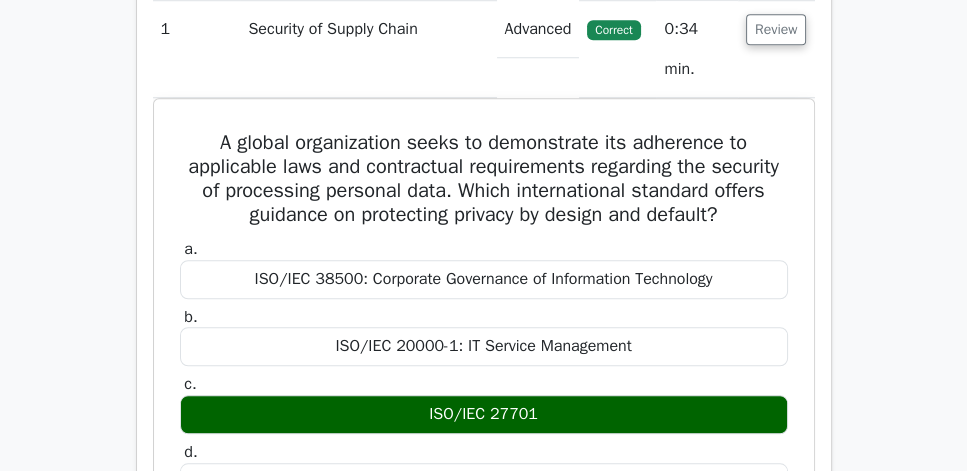 click on "Question Analysis
Question  #
Topic
Difficulty
Result
Time Spent
Action
1
Security of Supply Chain
Advanced
Correct
a. b. c." at bounding box center [484, 658] 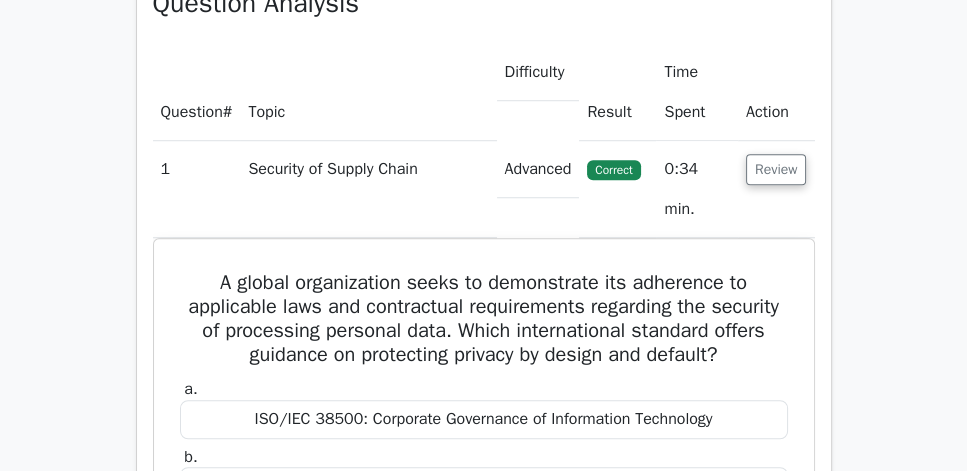 scroll, scrollTop: 1371, scrollLeft: 0, axis: vertical 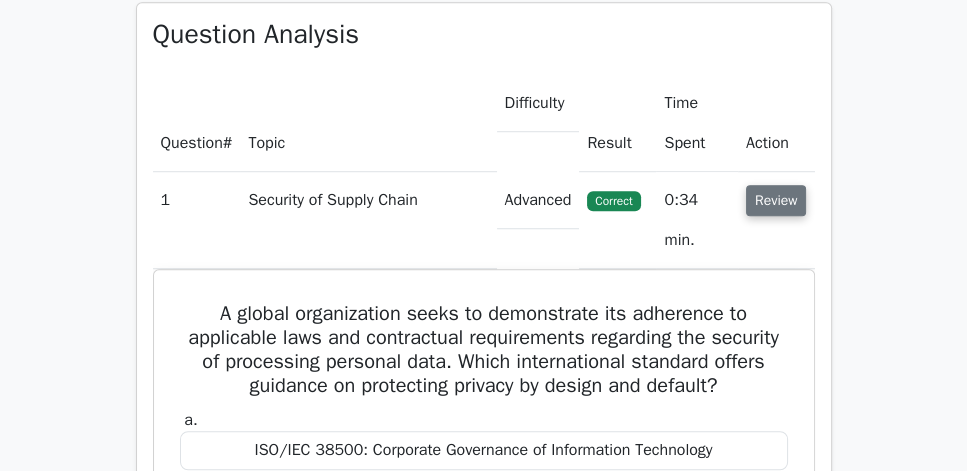 click on "Review" at bounding box center (776, 200) 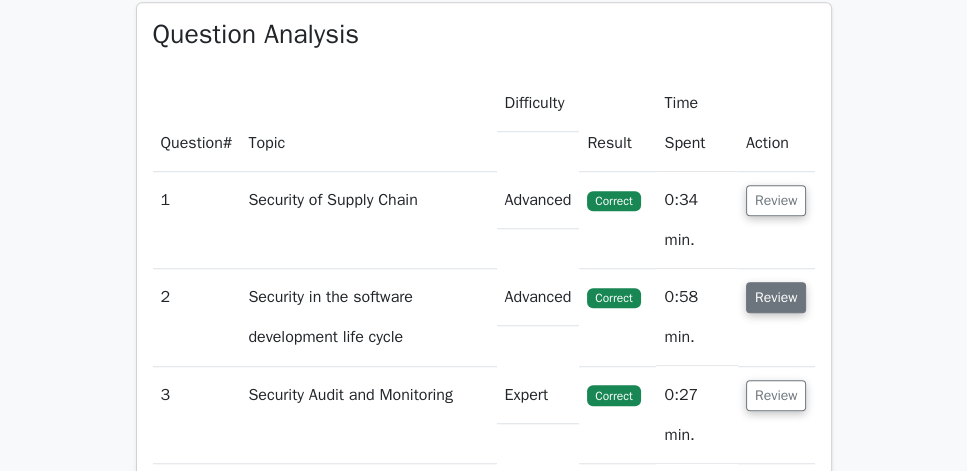click on "Review" at bounding box center [776, 297] 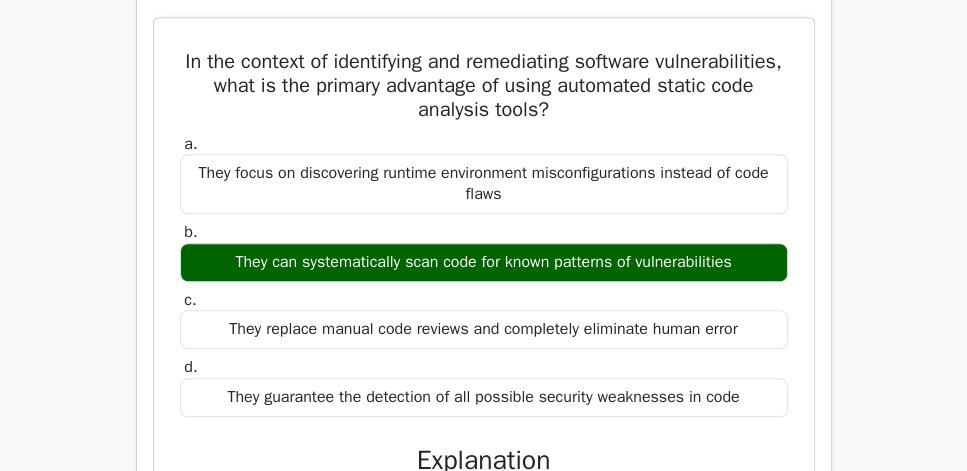 scroll, scrollTop: 1714, scrollLeft: 0, axis: vertical 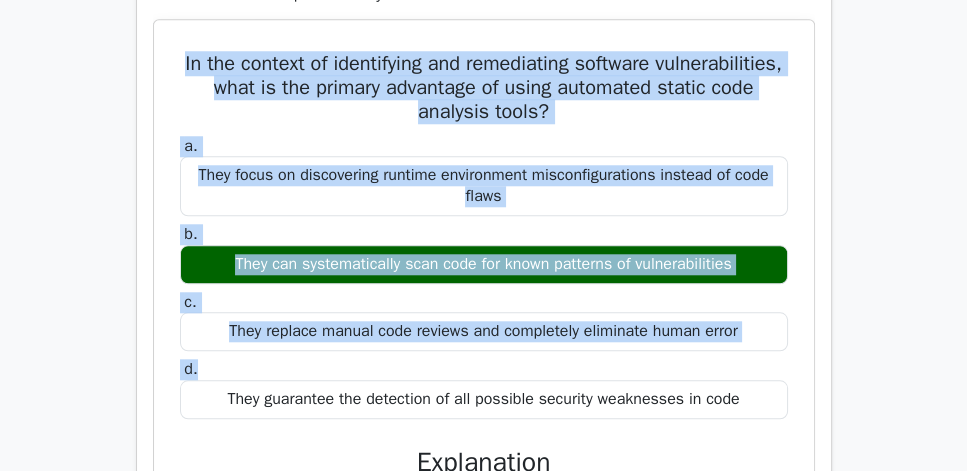 drag, startPoint x: 204, startPoint y: 73, endPoint x: 574, endPoint y: 377, distance: 478.8695 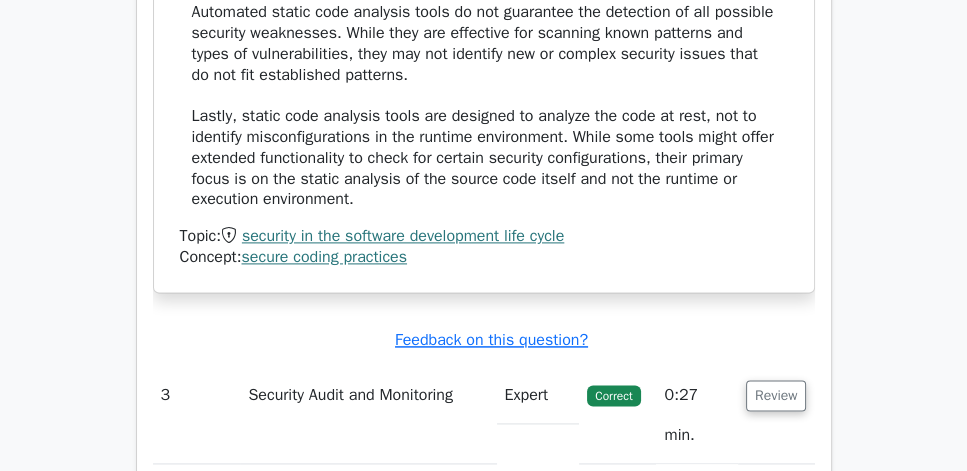 scroll, scrollTop: 2457, scrollLeft: 0, axis: vertical 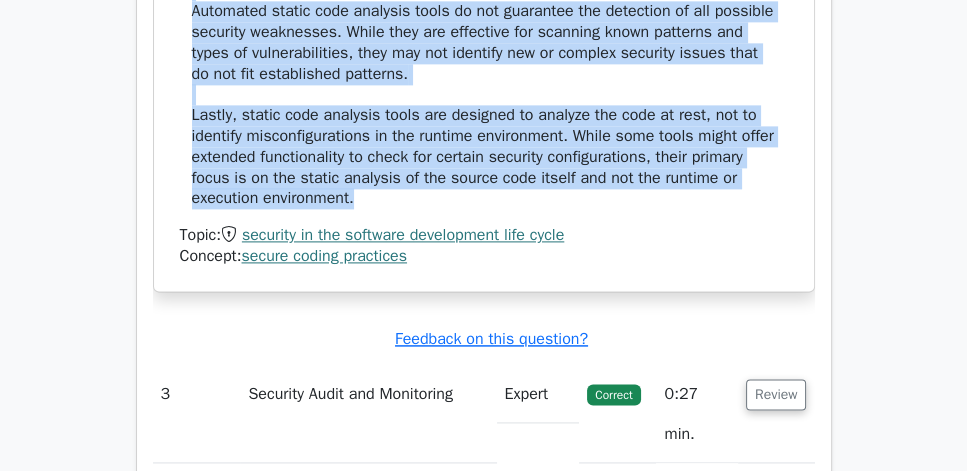 click on "The primary advantage of using automated static code analysis tools is that they can systematically scan code for known patterns of vulnerabilities. This is crucial because it allows developers to identify potential security issues early in the development cycle, and it does so consistently and rapidly compared to manual code review processes. Automated tools do not replace manual code reviews, nor do they completely eliminate human error. They are used to complement human code reviewers by catching what can be easily overlooked and by covering more ground quickly, but human expertise is still required for things like false-positive management, interpreting results, and complex vulnerability assessments. Automated static code analysis tools do not guarantee the detection of all possible security weaknesses. While they are effective for scanning known patterns and types of vulnerabilities, they may not identify new or complex security issues that do not fit established patterns." at bounding box center (484, -19) 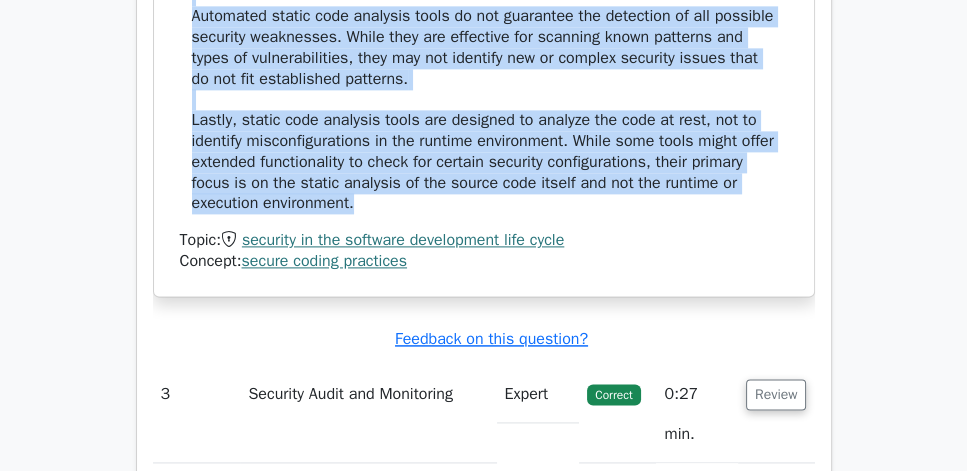copy on "In the context of identifying and remediating software vulnerabilities, what is the primary advantage of using automated static code analysis tools?
a.
They focus on discovering runtime environment misconfigurations instead of code flaws
b.
They can systematically scan code for known patterns of vulnerabilities
c.
They replace manual code reviews and completely eliminate human error
d.
They guarantee the detection of all possible security weaknesses in code
Explanation
The primary advantage of using automated static code analysis tools is that they can systematically scan code for known patterns of vulnerabilities. This is crucial because it allows developers to identify potential security issues early in ..." 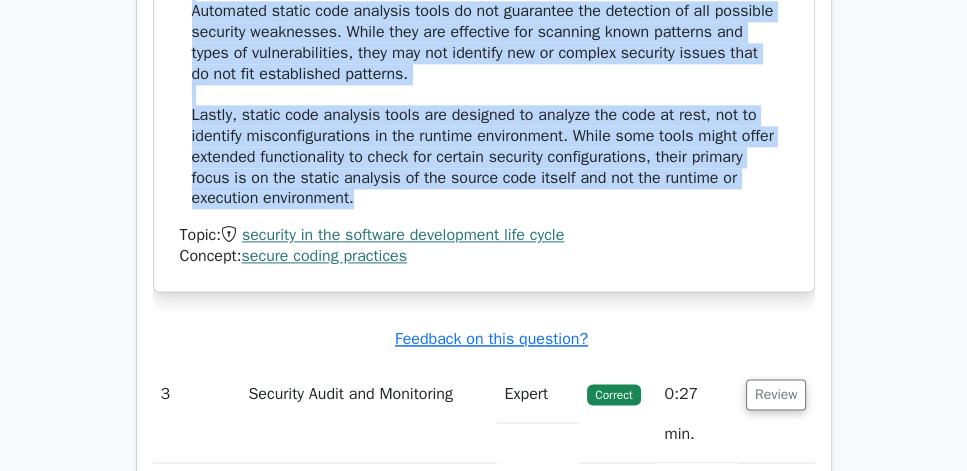 click on "In the context of identifying and remediating software vulnerabilities, what is the primary advantage of using automated static code analysis tools?
a.
They focus on discovering runtime environment misconfigurations instead of code flaws
b.
c. d." at bounding box center (484, -216) 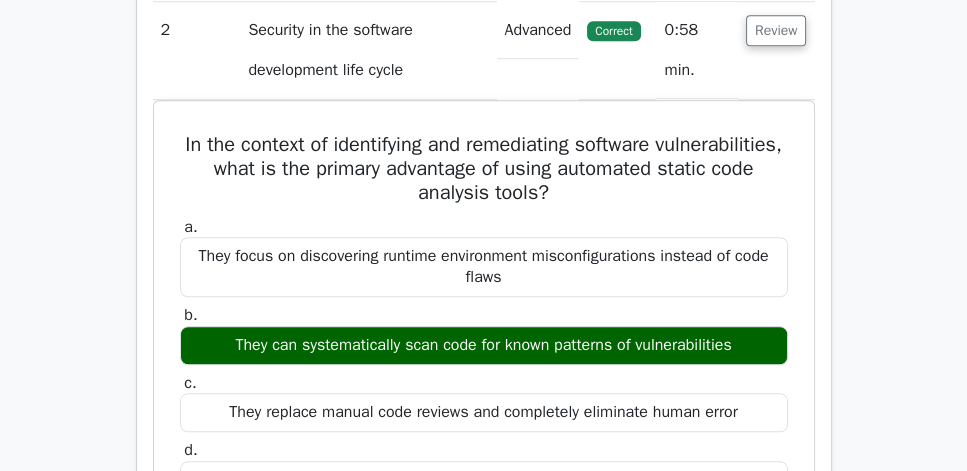 scroll, scrollTop: 1600, scrollLeft: 0, axis: vertical 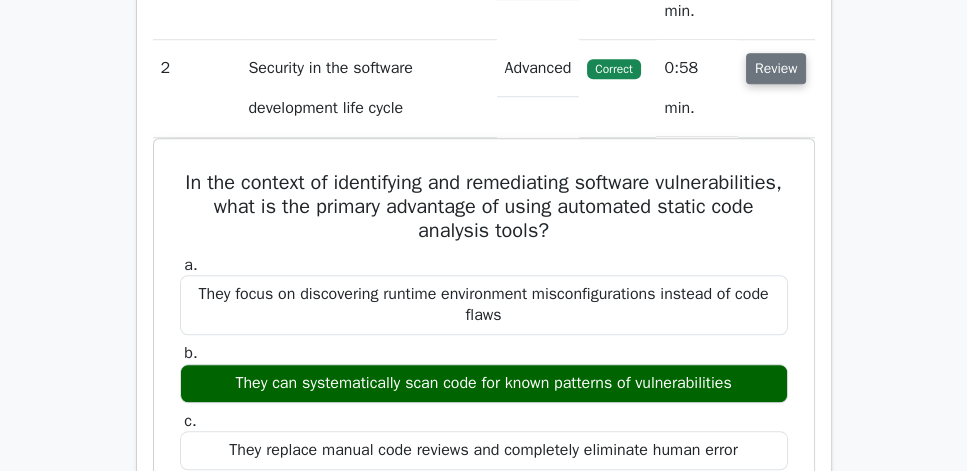 click on "Review" at bounding box center [776, 68] 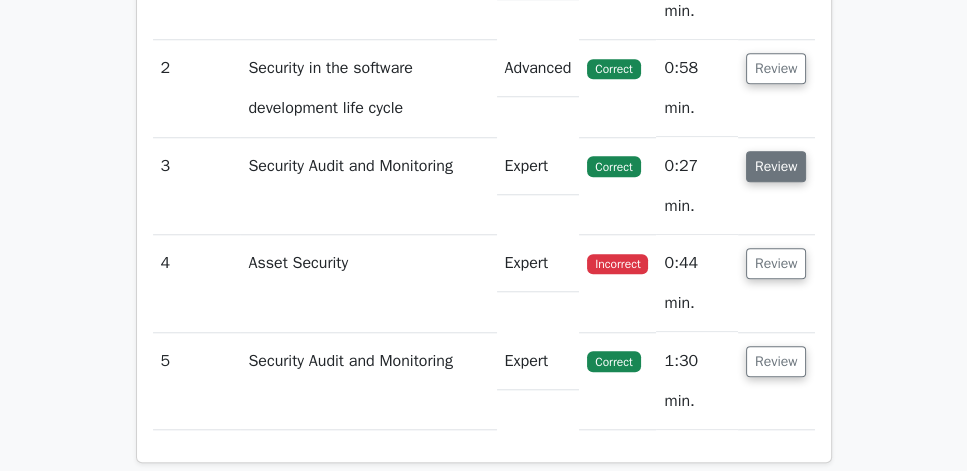 click on "Review" at bounding box center (776, 166) 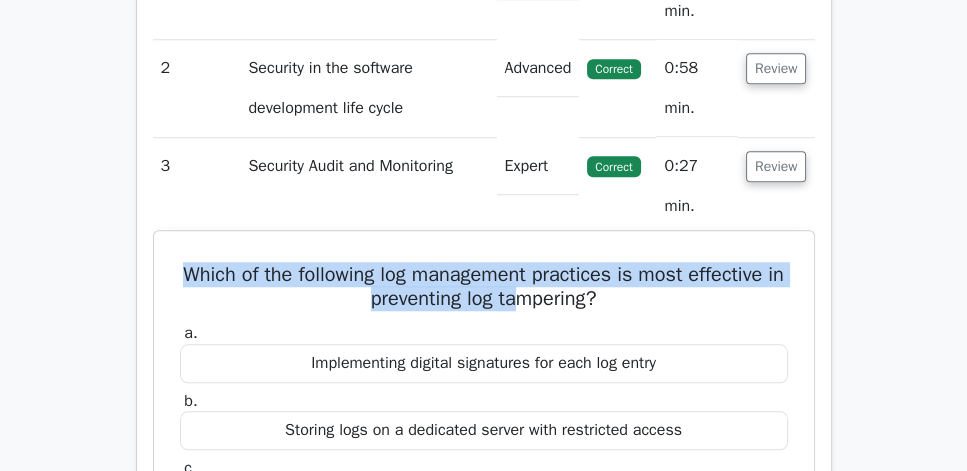 drag, startPoint x: 194, startPoint y: 293, endPoint x: 584, endPoint y: 325, distance: 391.3106 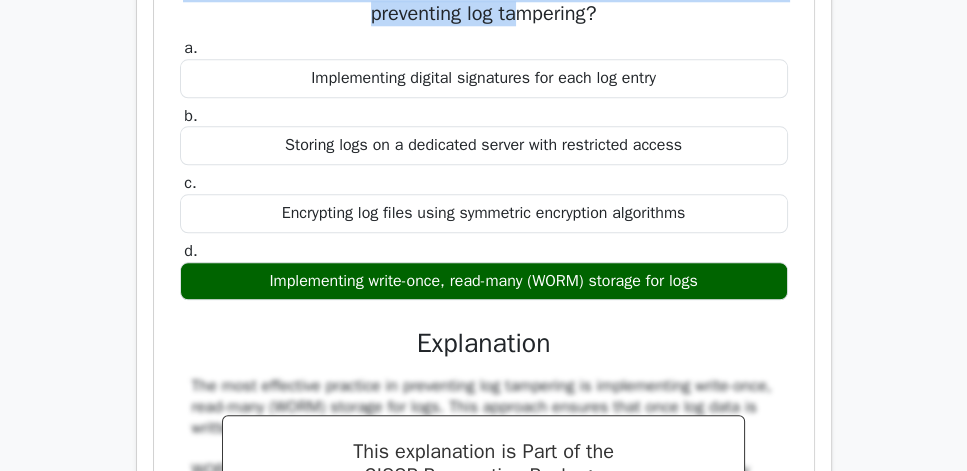scroll, scrollTop: 2114, scrollLeft: 0, axis: vertical 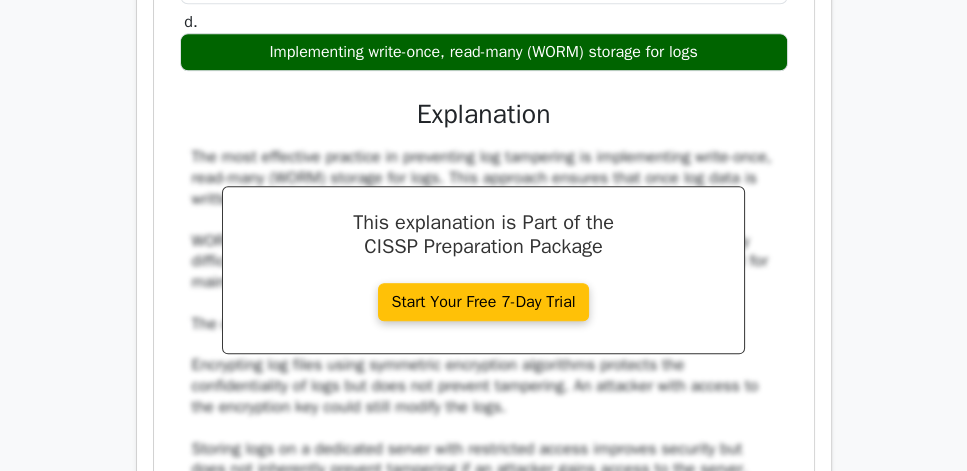 click on "Implementing write-once, read-many (WORM) storage for logs" at bounding box center [484, 52] 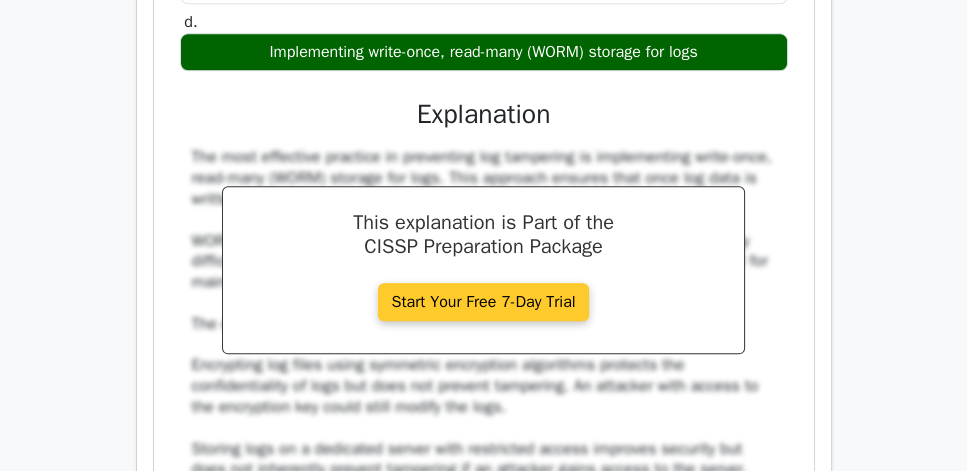 copy on "Which of the following log management practices is most effective in preventing log tampering?
a.
Implementing digital signatures for each log entry
b.
Storing logs on a dedicated server with restricted access
c.
Encrypting log files using symmetric encryption algorithms
d.
Implementing write-once, read-many (WORM) storage for logs" 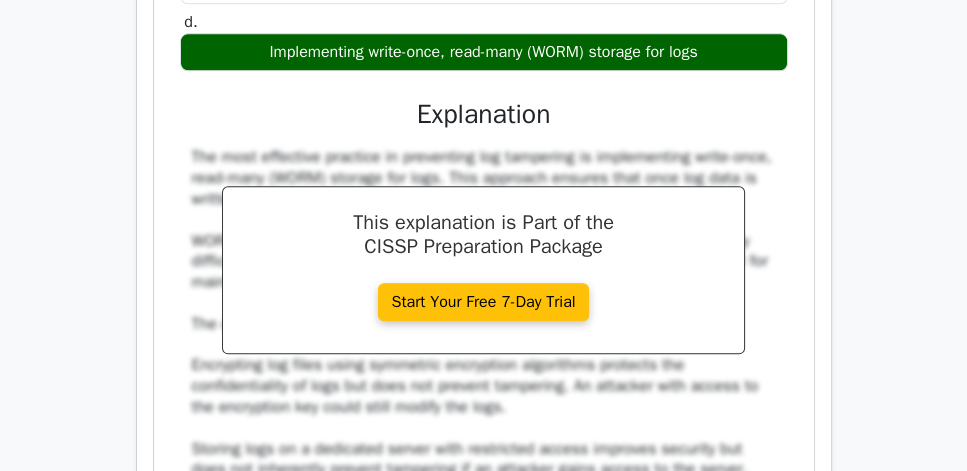 click on "Which of the following log management practices is most effective in preventing log tampering?
a.
Implementing digital signatures for each log entry
b.
c." at bounding box center [484, 212] 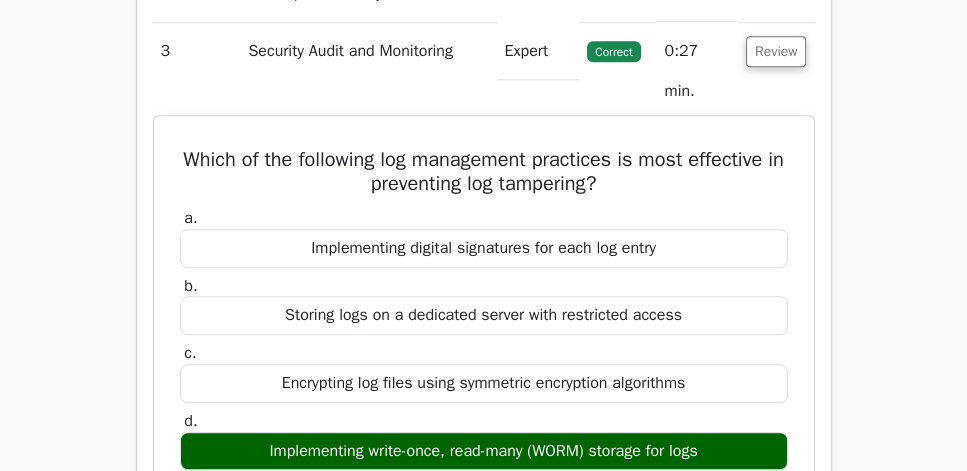 scroll, scrollTop: 1714, scrollLeft: 0, axis: vertical 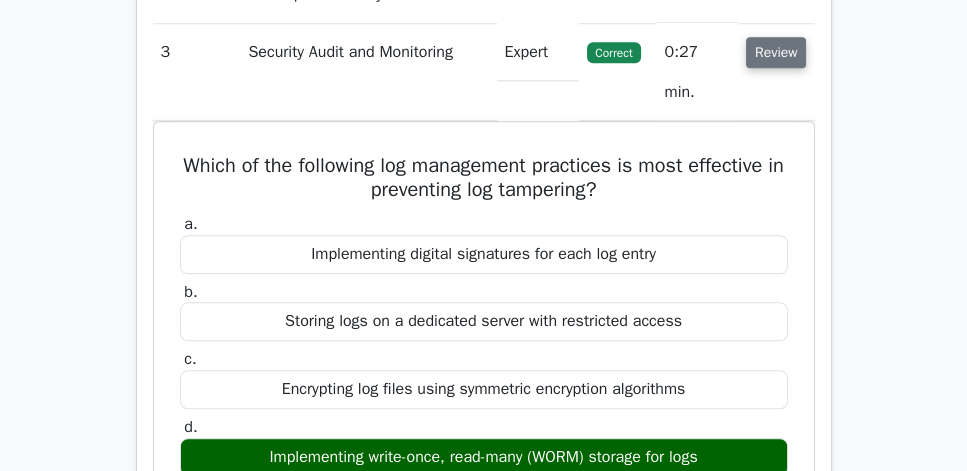 click on "Review" at bounding box center [776, 52] 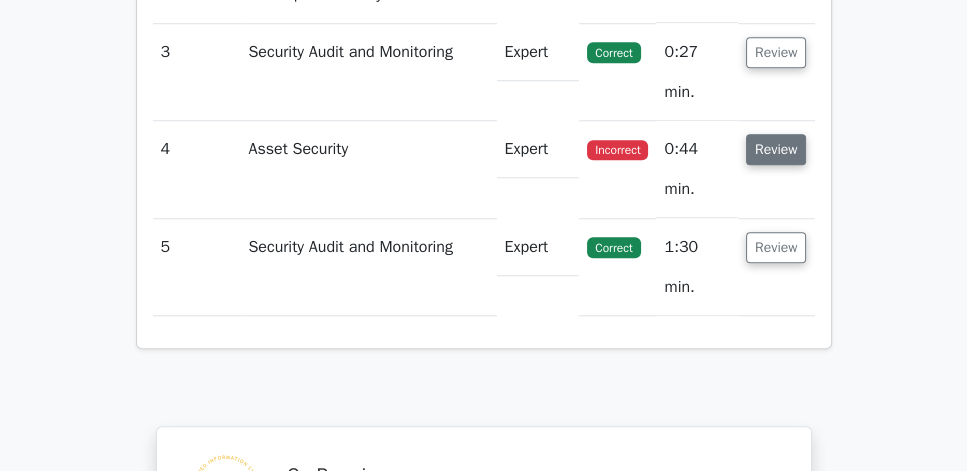click on "Review" at bounding box center [776, 149] 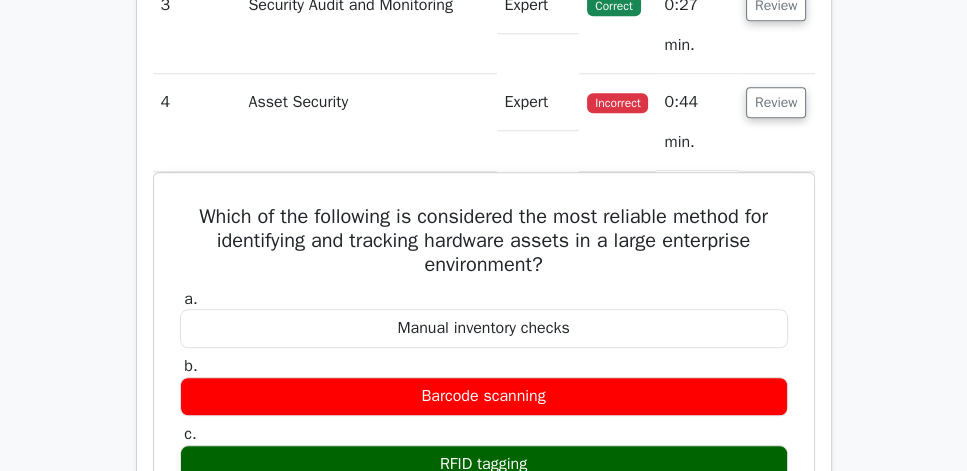 scroll, scrollTop: 1885, scrollLeft: 0, axis: vertical 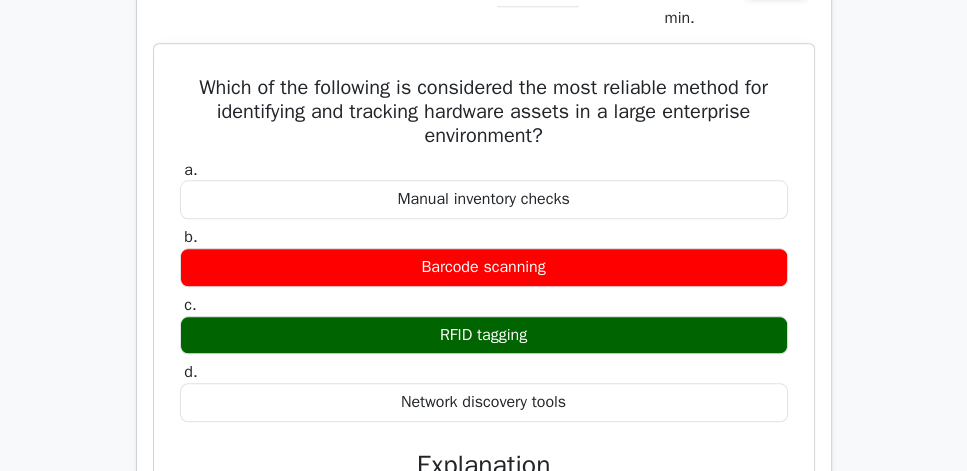 drag, startPoint x: 176, startPoint y: 106, endPoint x: 645, endPoint y: 413, distance: 560.5444 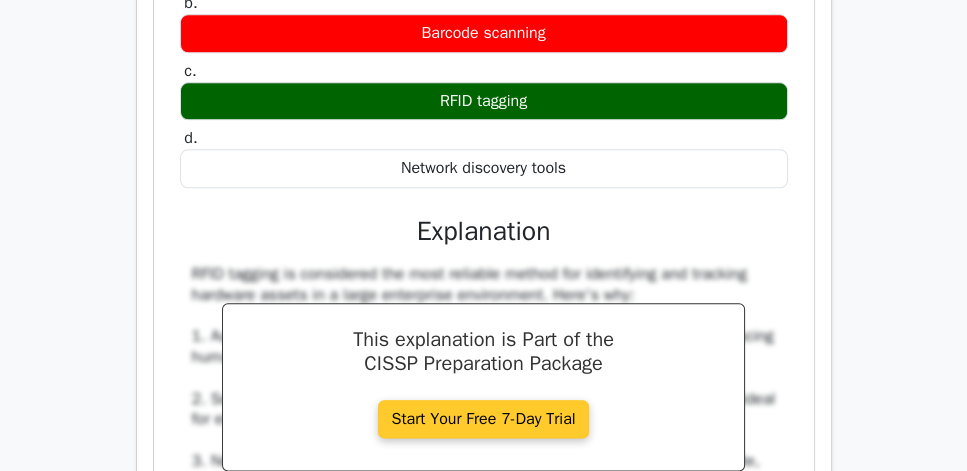 scroll, scrollTop: 2171, scrollLeft: 0, axis: vertical 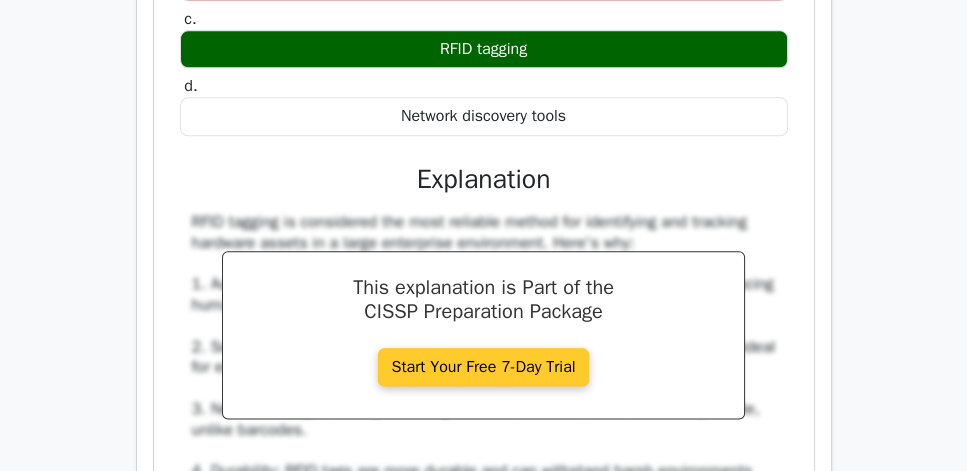 copy on "Which of the following is considered the most reliable method for identifying and tracking hardware assets in a large enterprise environment?
a.
Manual inventory checks
b.
Barcode scanning
c.
RFID tagging
d.
Network discovery tools" 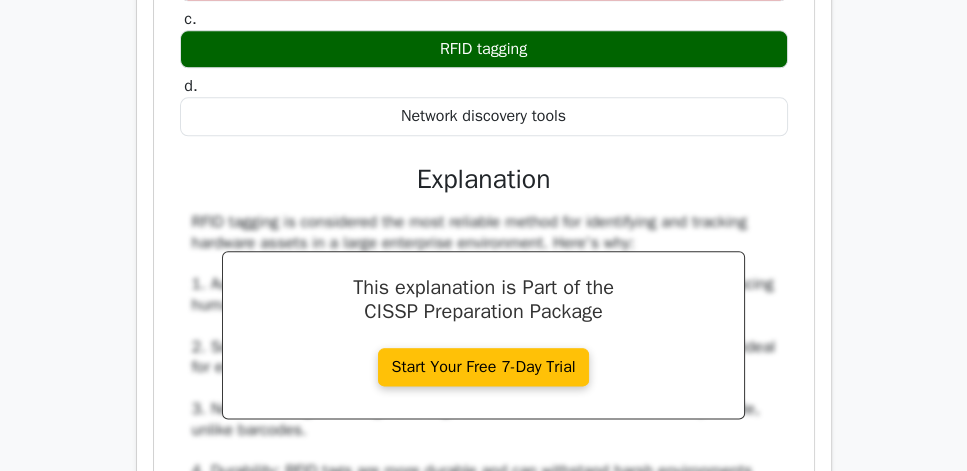 click on "Which of the following is considered the most reliable method for identifying and tracking hardware assets in a large enterprise environment?
a.
Manual inventory checks
b.
c." at bounding box center (484, 317) 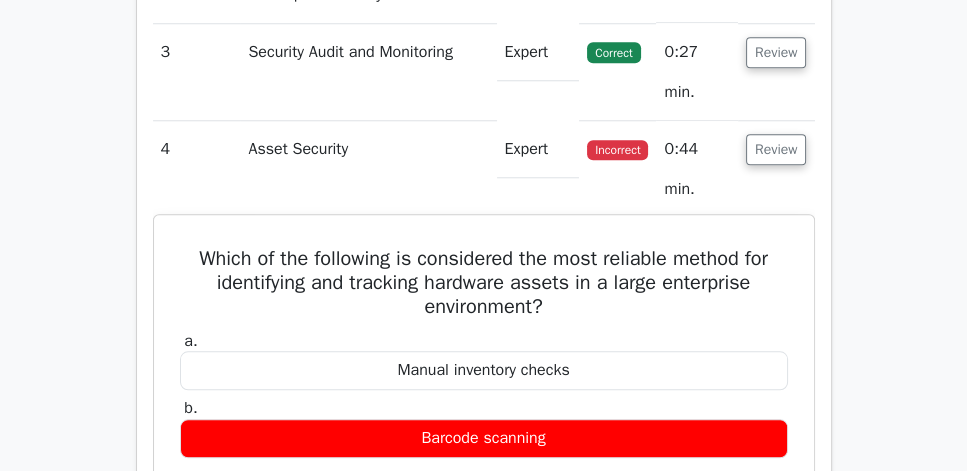 scroll, scrollTop: 1714, scrollLeft: 0, axis: vertical 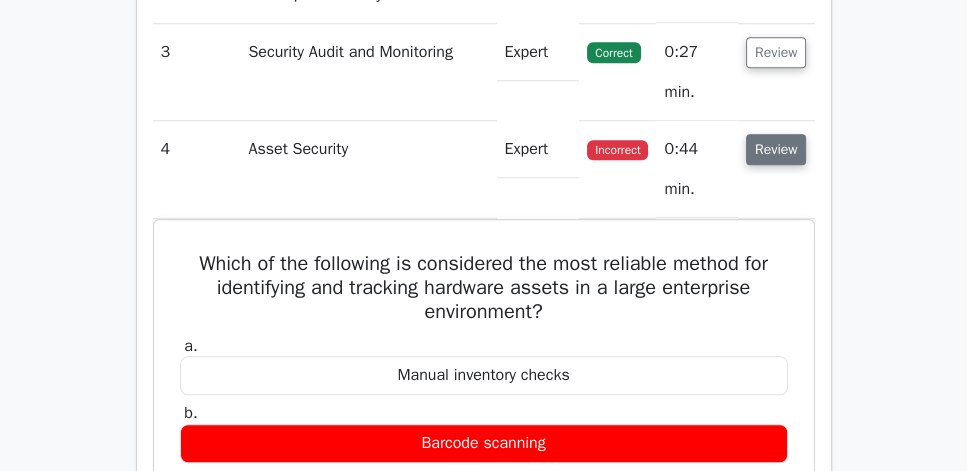 click on "Review" at bounding box center (776, 149) 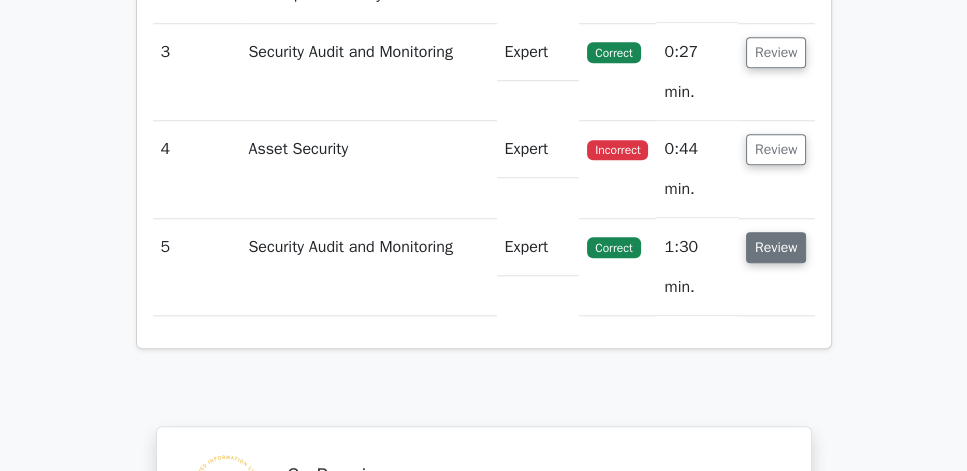 click on "Review" at bounding box center (776, 247) 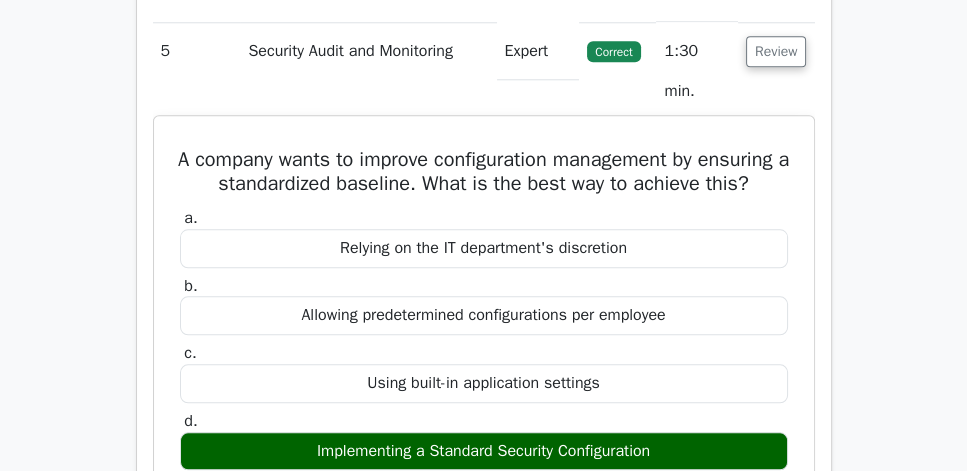 scroll, scrollTop: 1942, scrollLeft: 0, axis: vertical 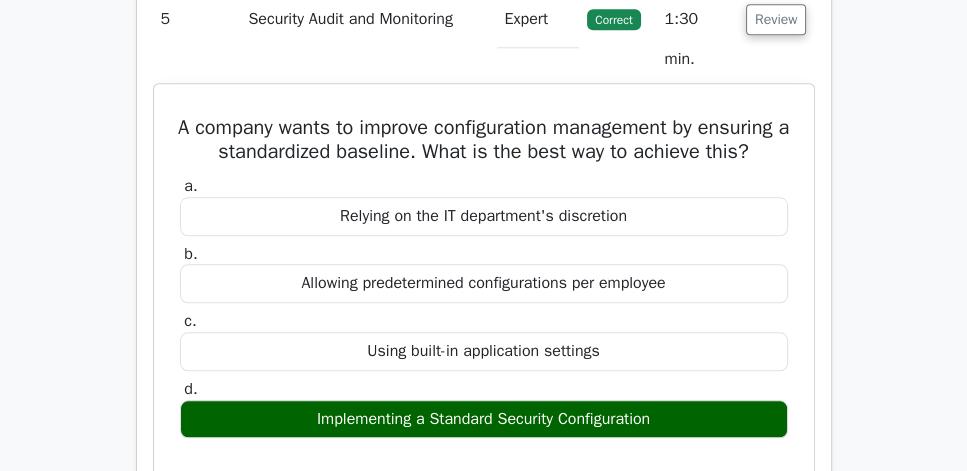 drag, startPoint x: 180, startPoint y: 149, endPoint x: 694, endPoint y: 459, distance: 600.24664 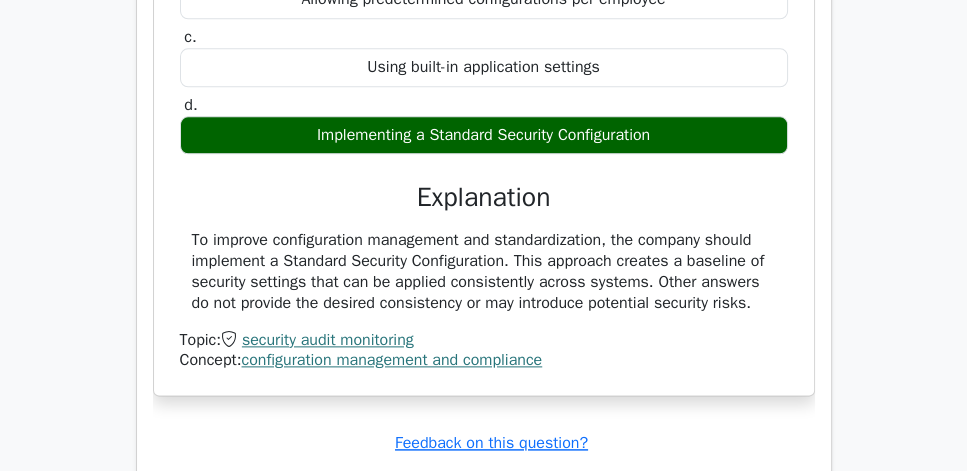 scroll, scrollTop: 2228, scrollLeft: 0, axis: vertical 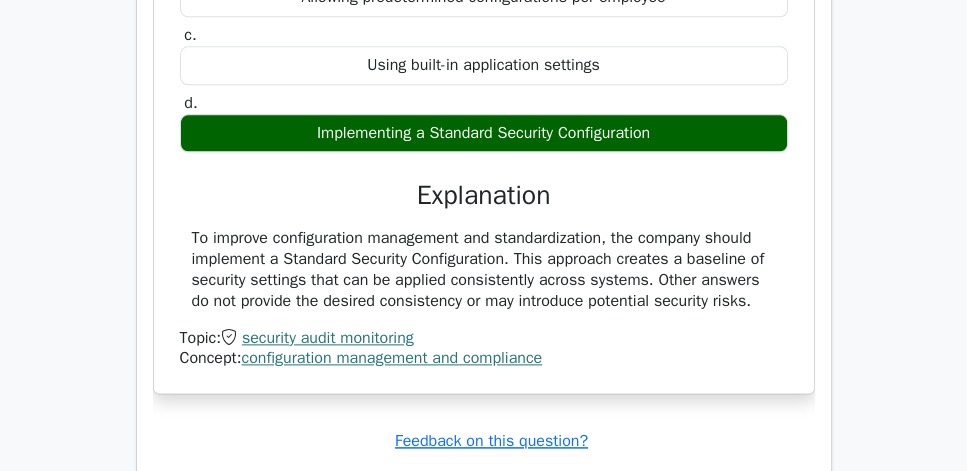 click on "To improve configuration management and standardization, the company should implement a Standard Security Configuration. This approach creates a baseline of security settings that can be applied consistently across systems. Other answers do not provide the desired consistency or may introduce potential security risks." at bounding box center [484, 269] 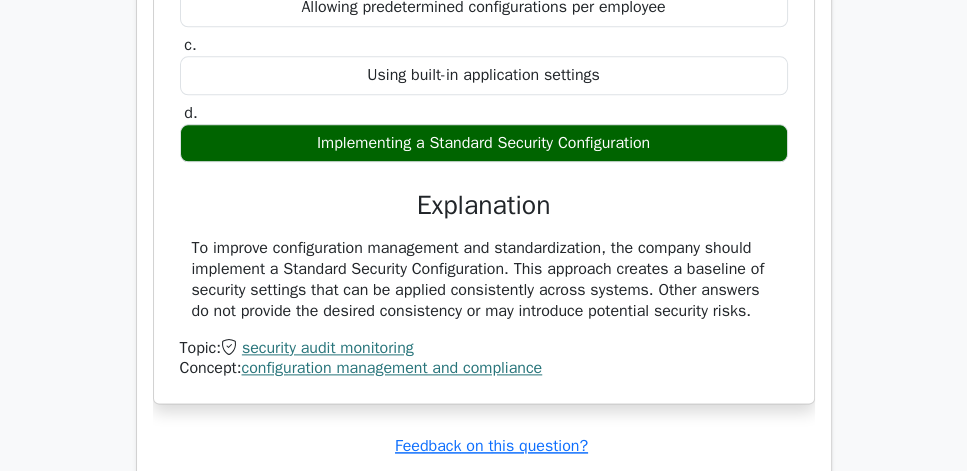 click on "Question Analysis
Question  #
Topic
Difficulty
Result
Time Spent
Action
1
Security of Supply Chain
Advanced
Correct" at bounding box center (484, -160) 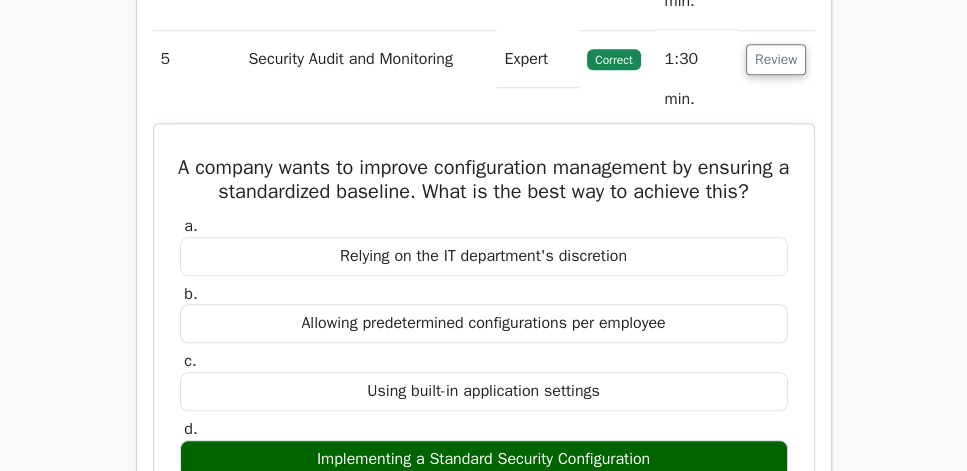 scroll, scrollTop: 1885, scrollLeft: 0, axis: vertical 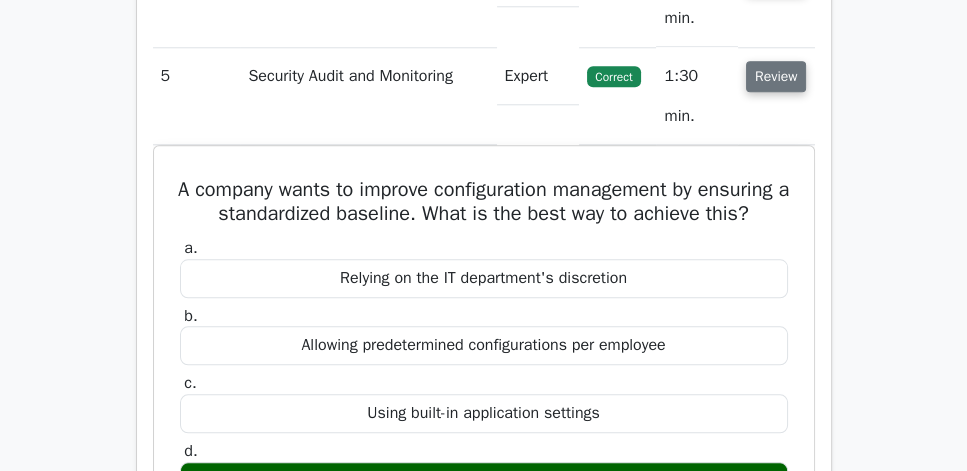 click on "Review" at bounding box center [776, 76] 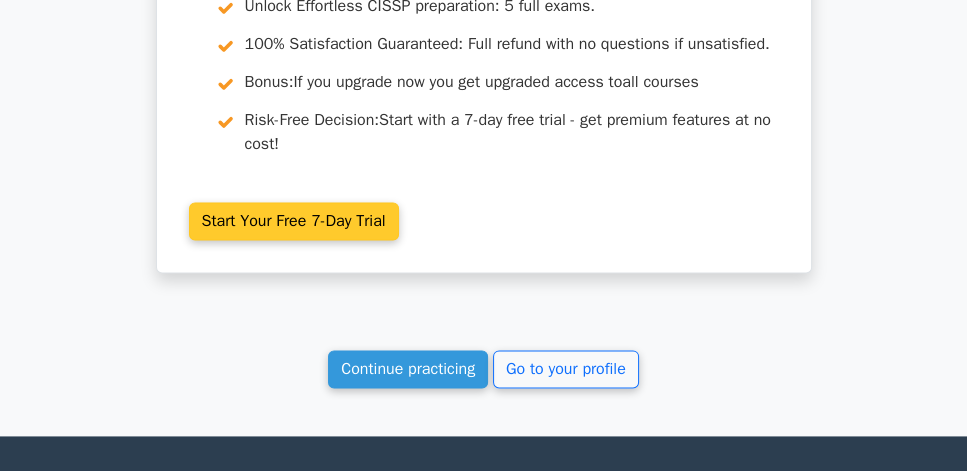 scroll, scrollTop: 2400, scrollLeft: 0, axis: vertical 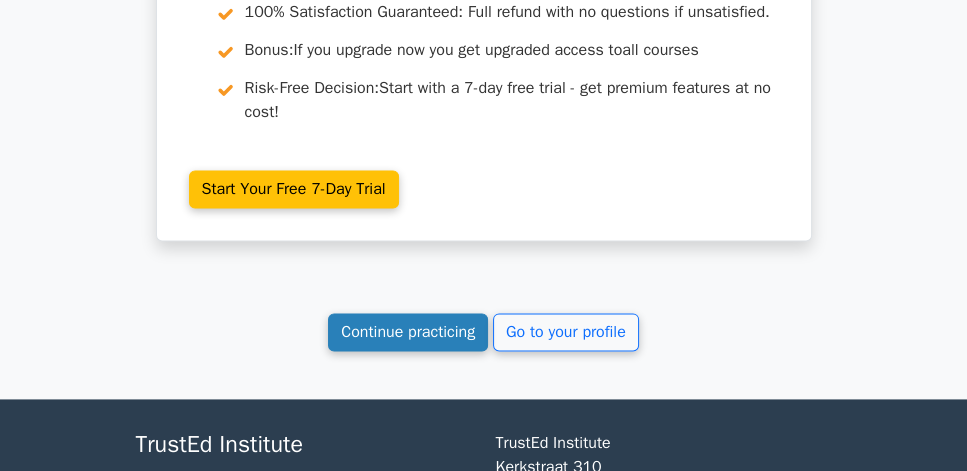 click on "Continue practicing" at bounding box center (408, 332) 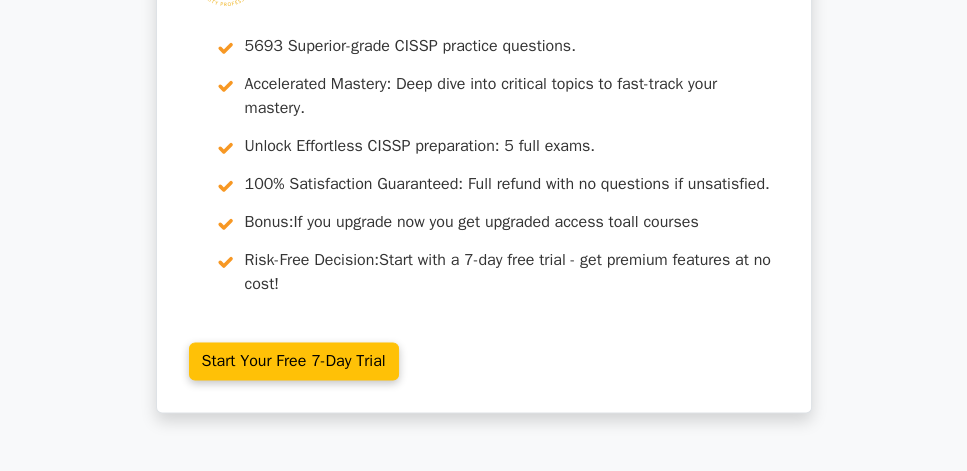 scroll, scrollTop: 2228, scrollLeft: 0, axis: vertical 